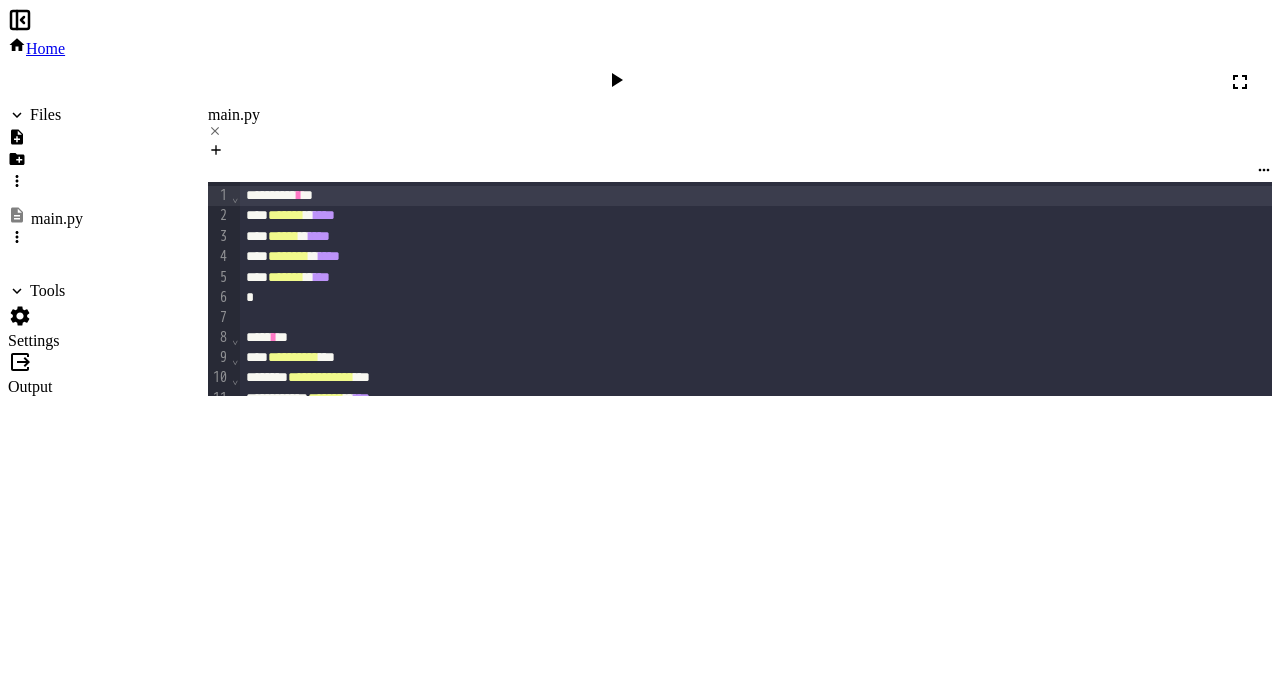 scroll, scrollTop: 0, scrollLeft: 0, axis: both 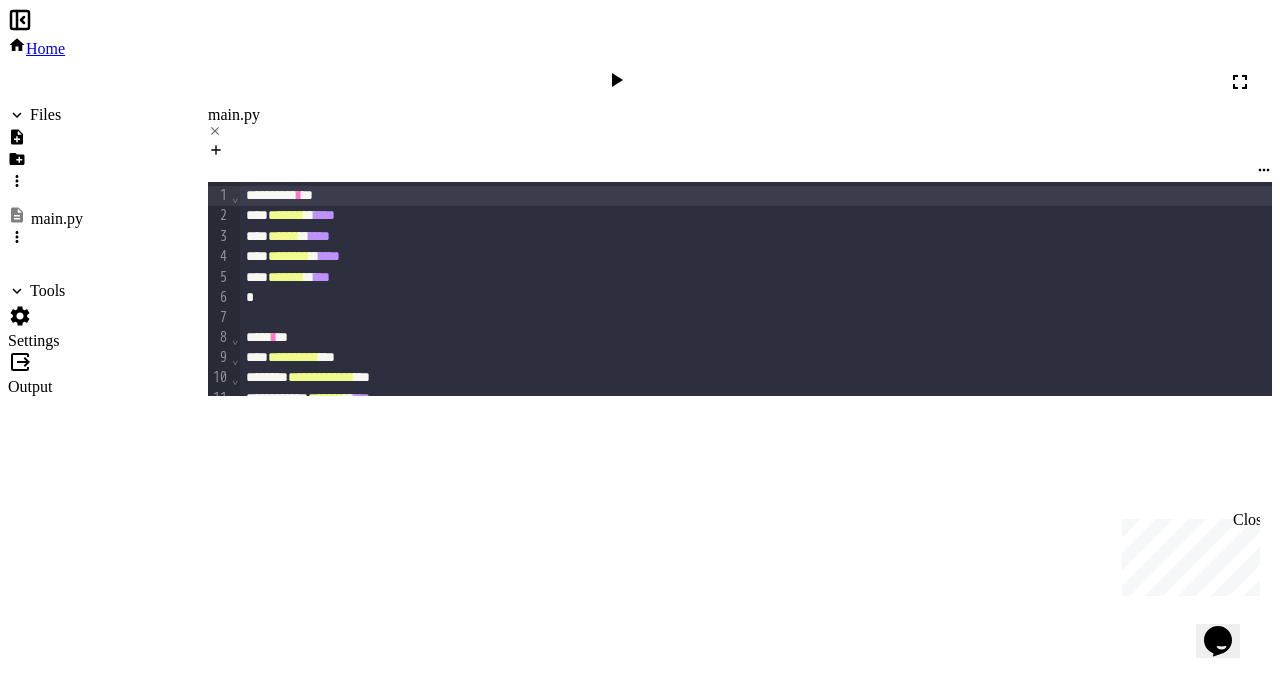 click on "Home" at bounding box center (45, 48) 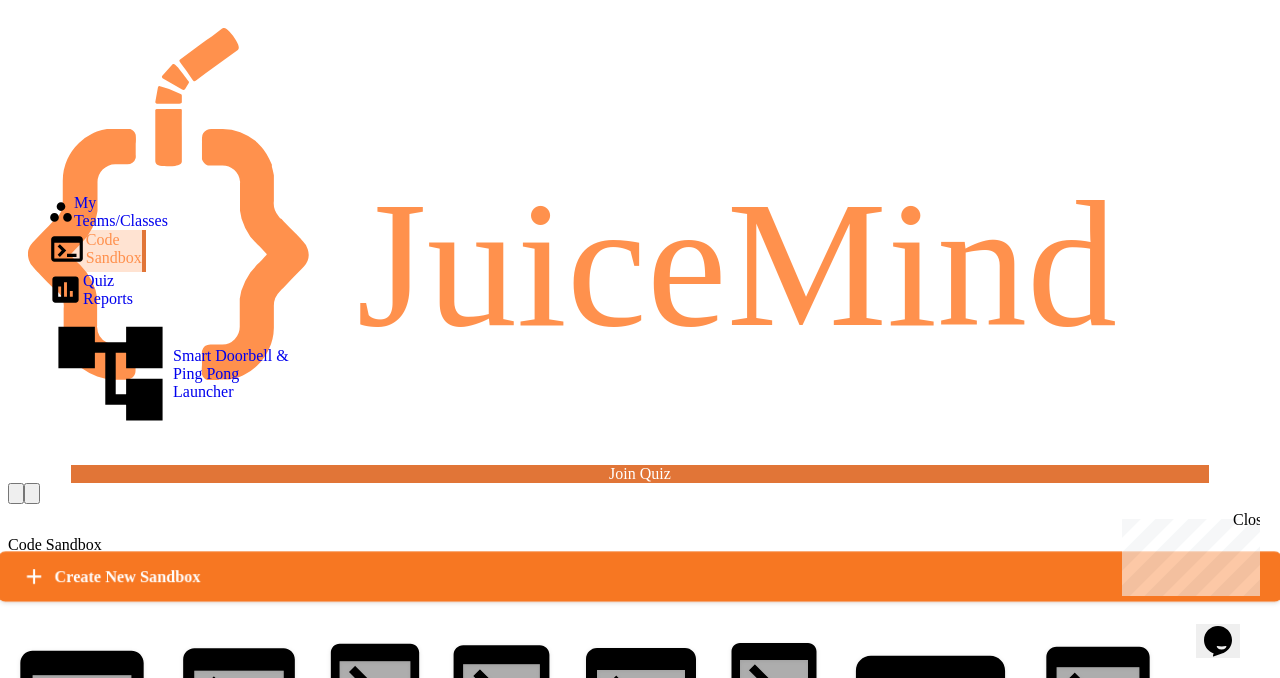 click on "Create New Sandbox" at bounding box center (639, 577) 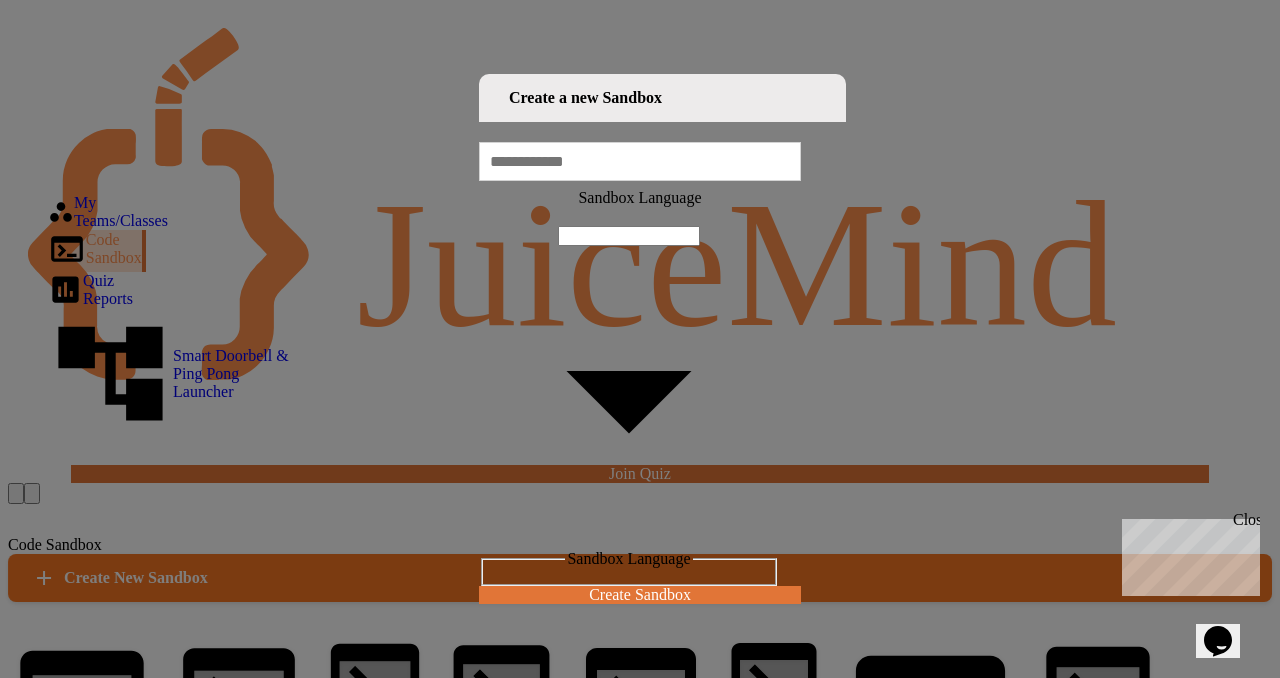 click at bounding box center (640, 161) 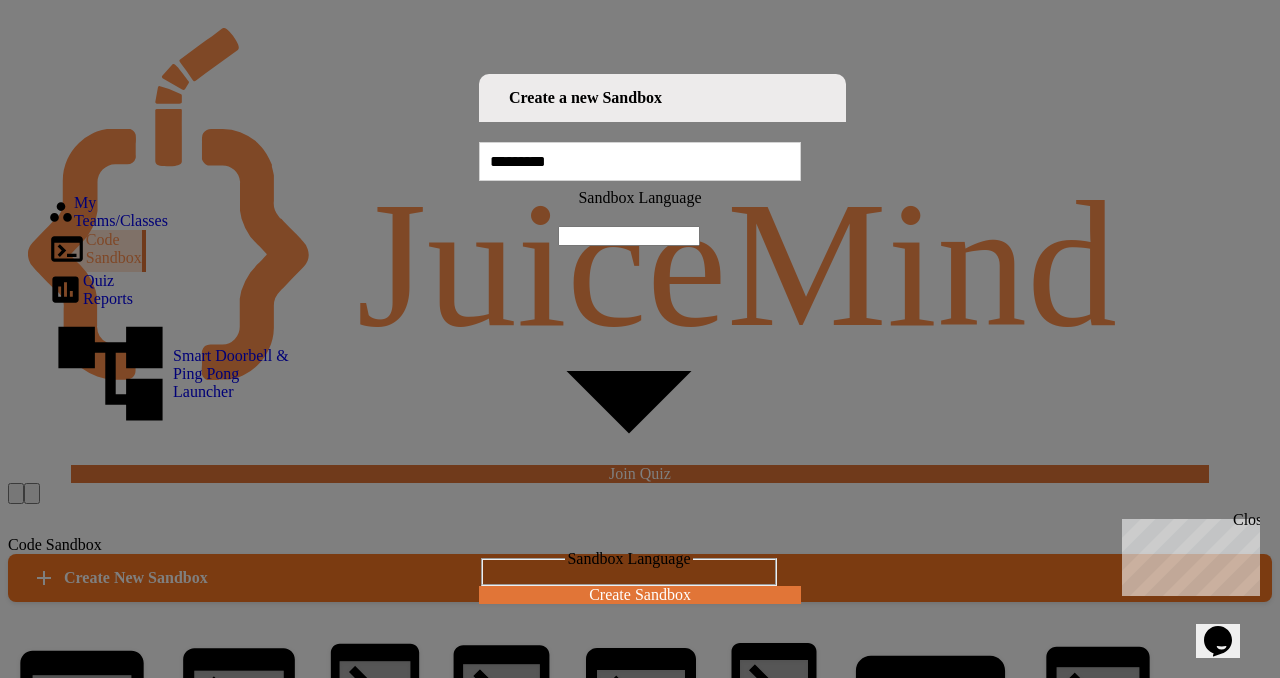 type on "*********" 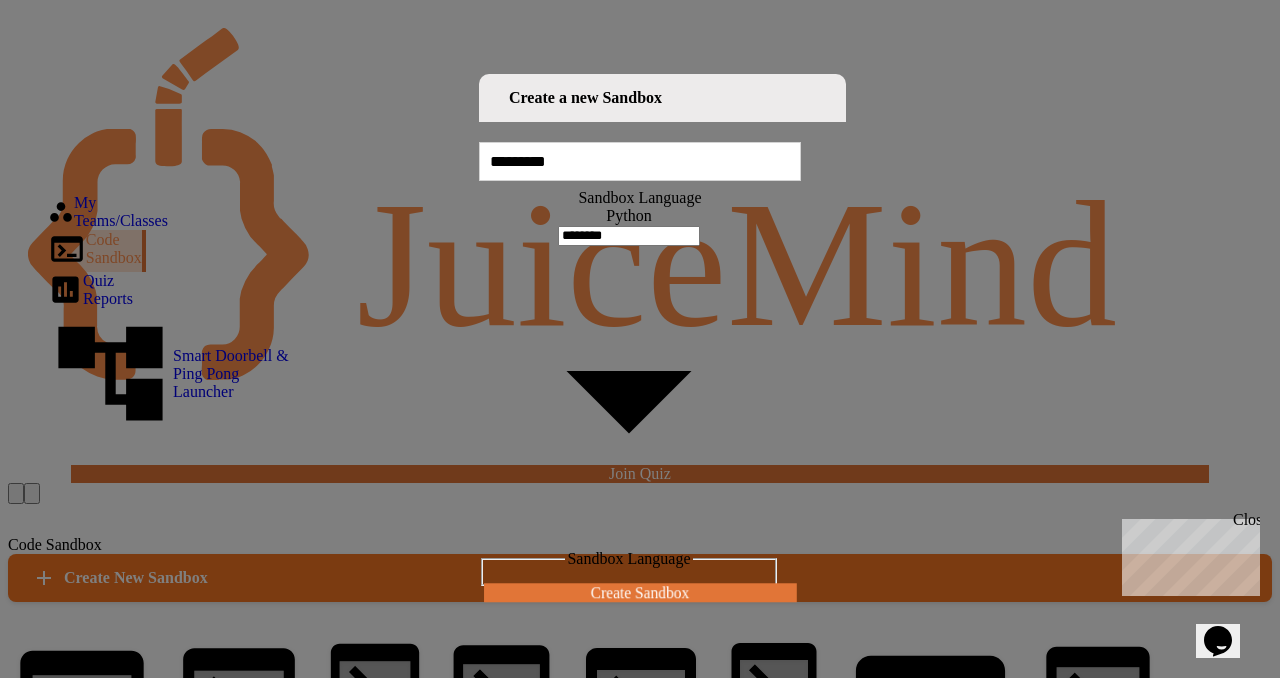 click on "Create Sandbox" at bounding box center [640, 592] 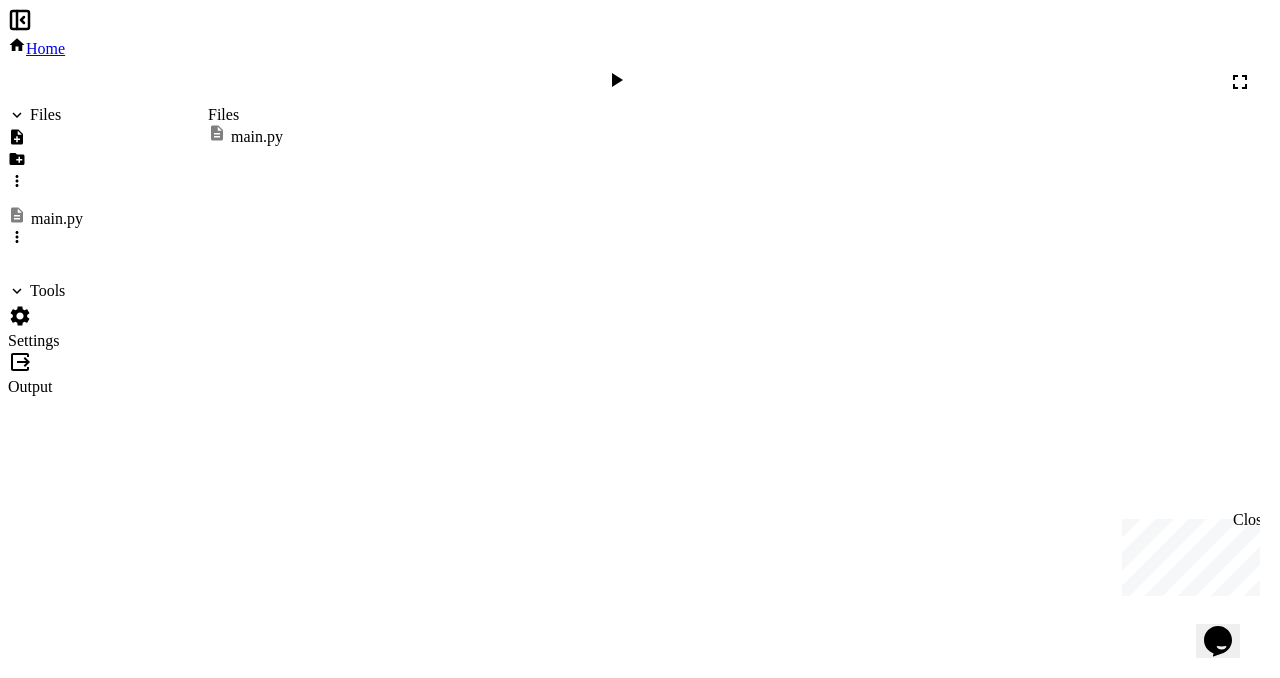 click on "Files main.py" at bounding box center (245, 251) 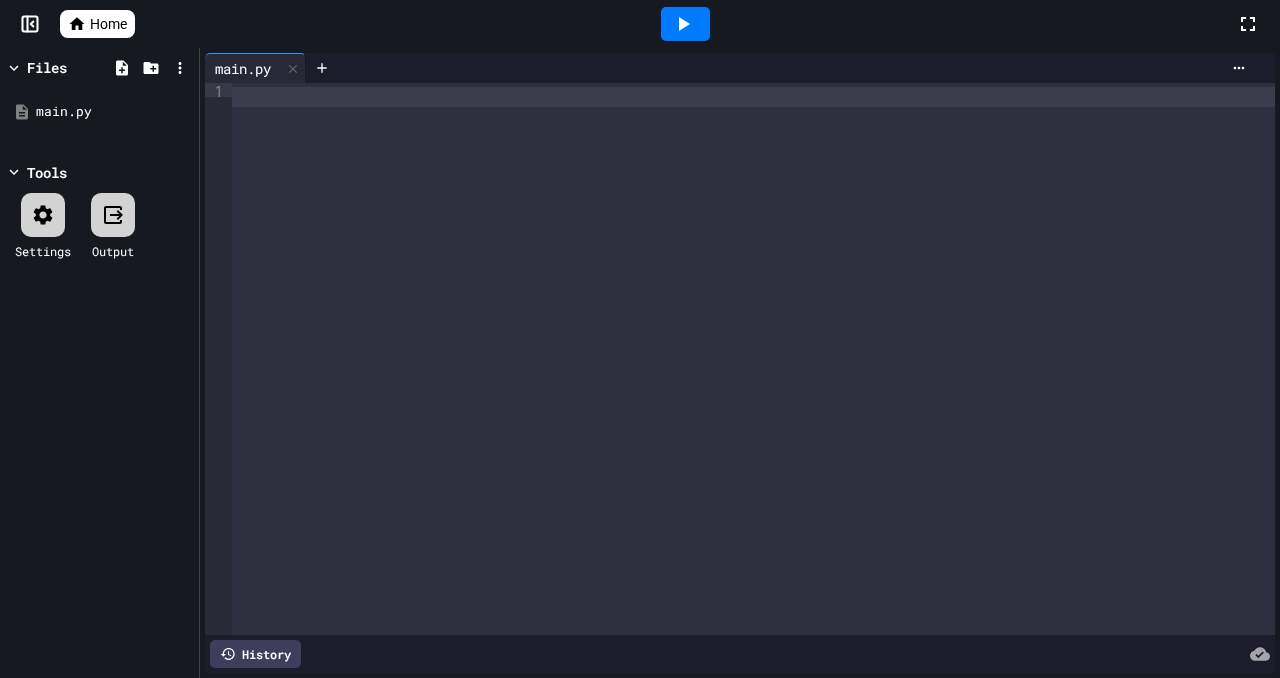 scroll, scrollTop: 0, scrollLeft: 0, axis: both 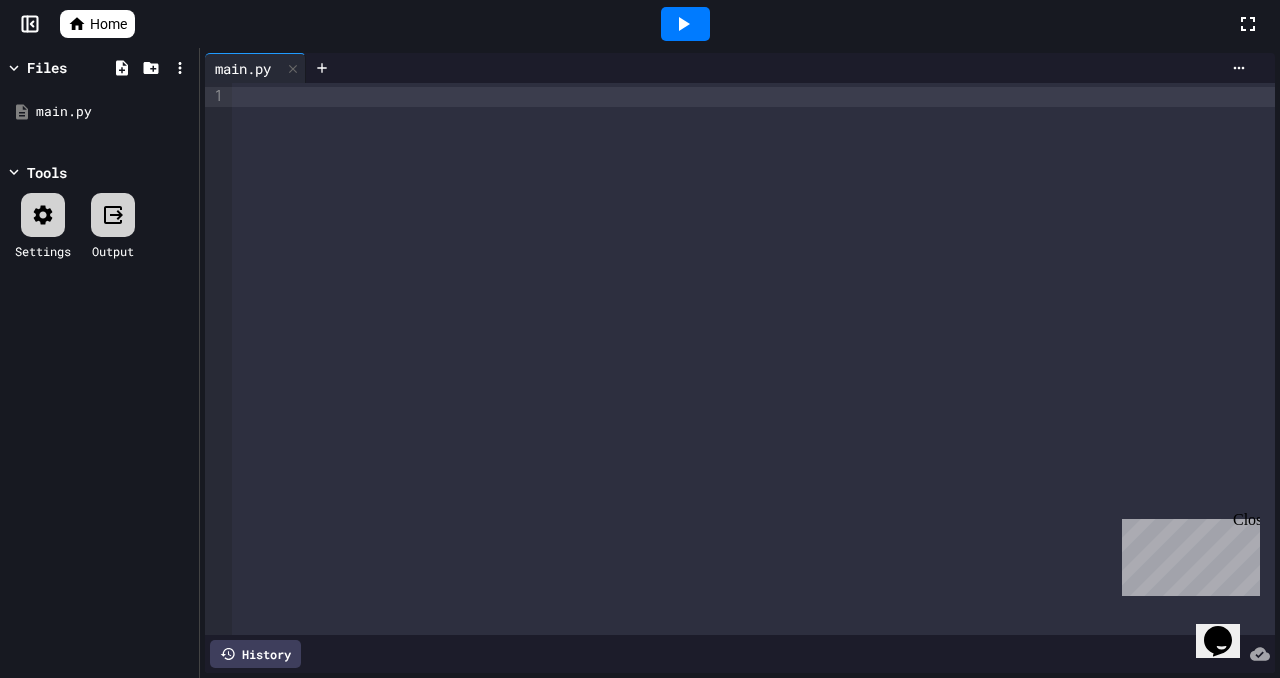 click at bounding box center [753, 359] 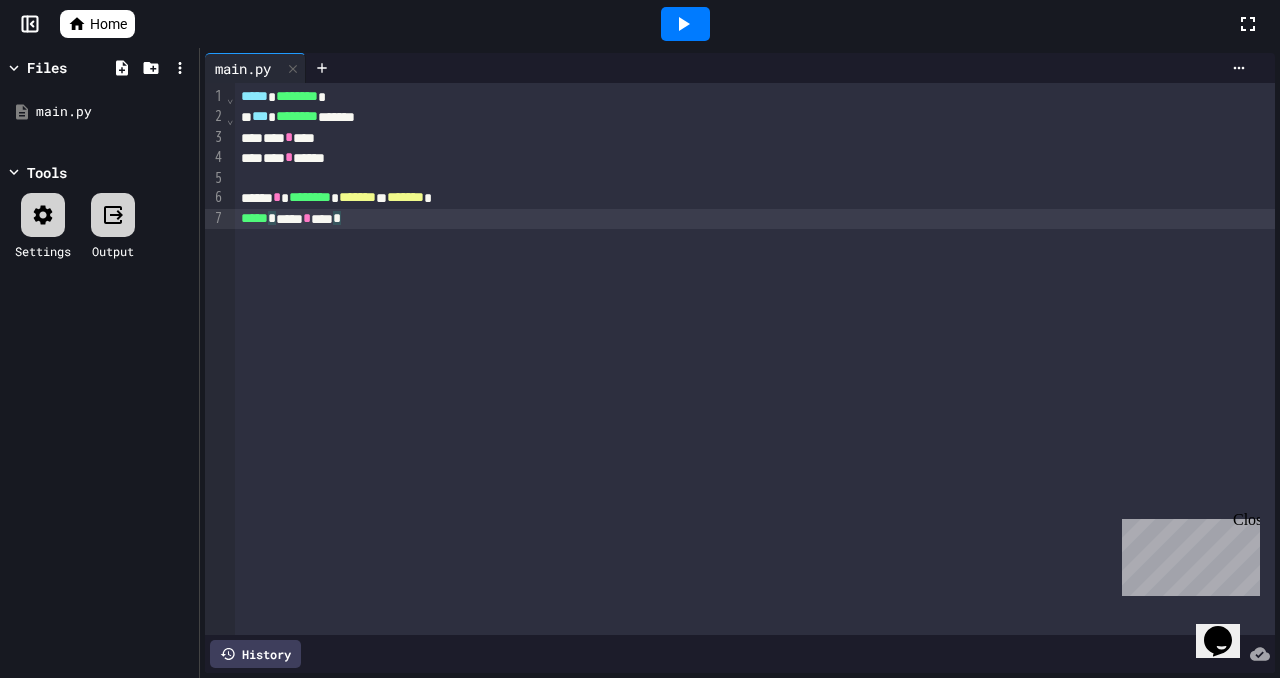 click 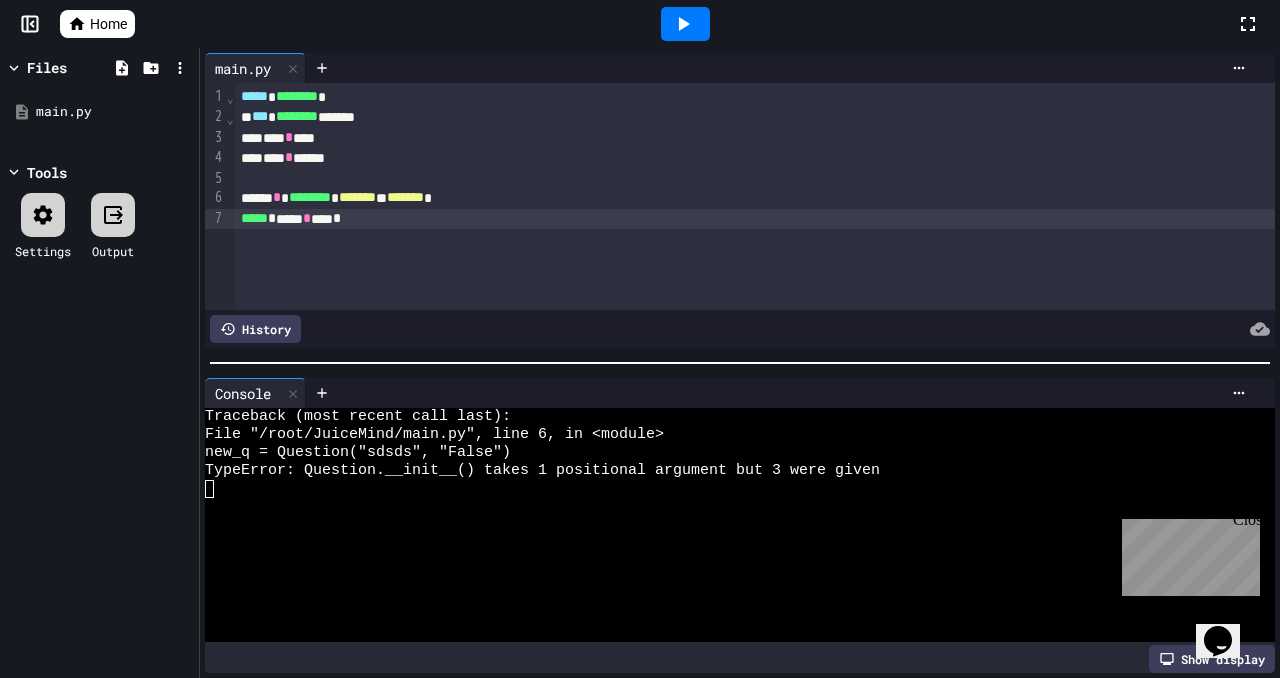 click on "***   ******** *******" at bounding box center [755, 117] 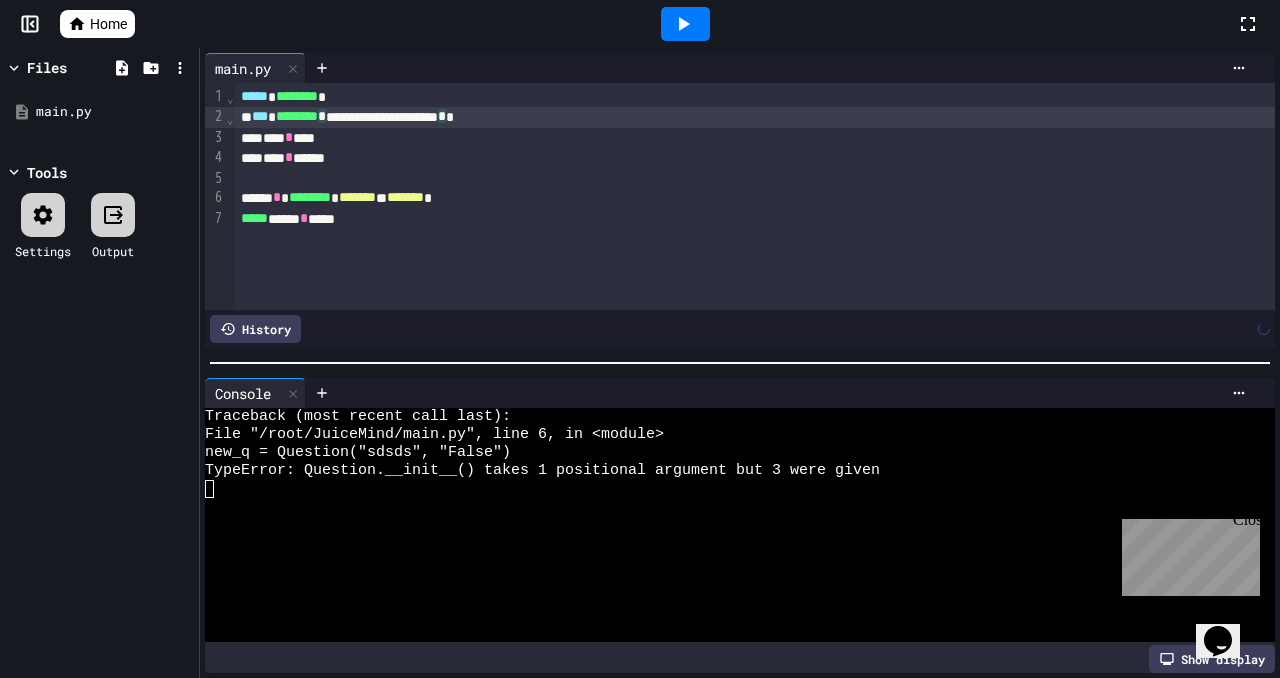 click 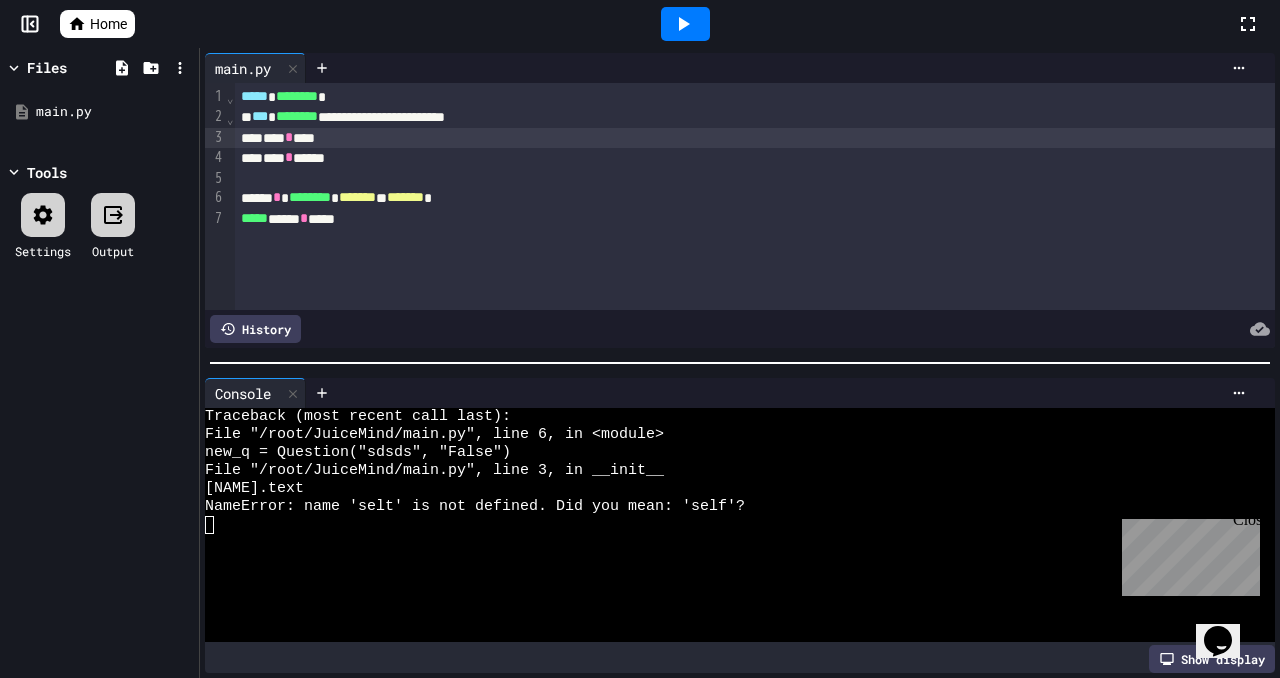 click on "**** * ****" at bounding box center (755, 138) 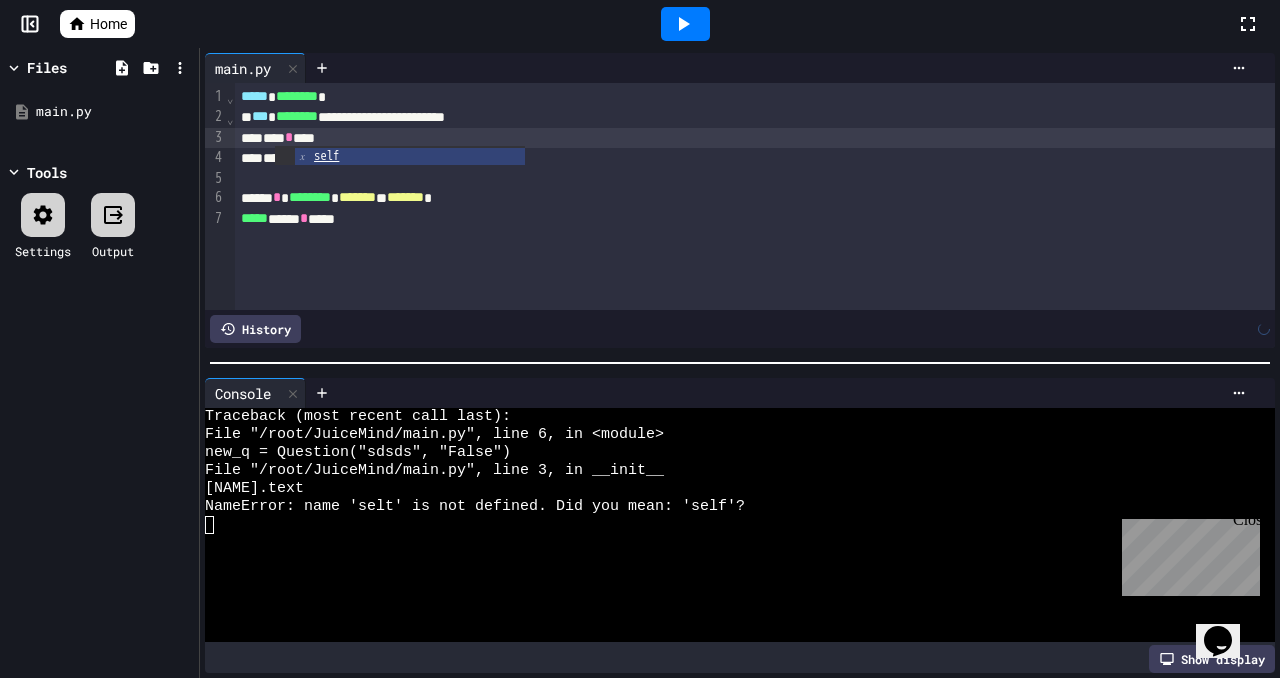 click 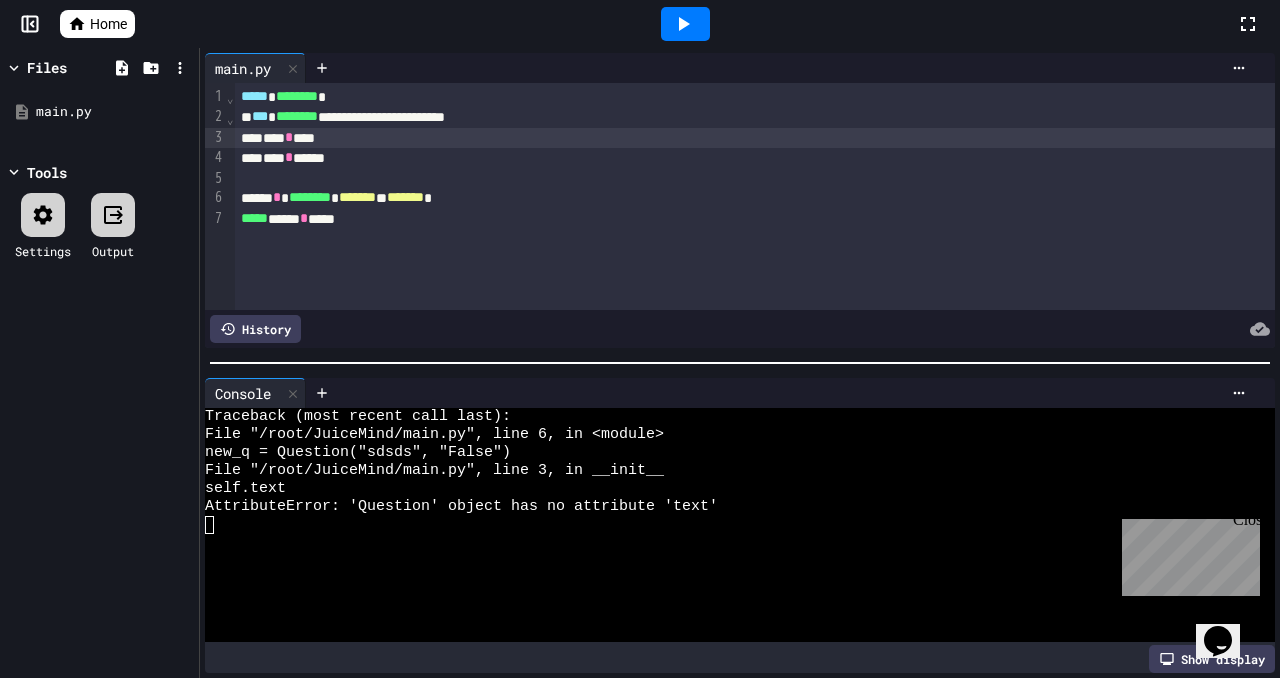click on "**** * ****" at bounding box center (755, 138) 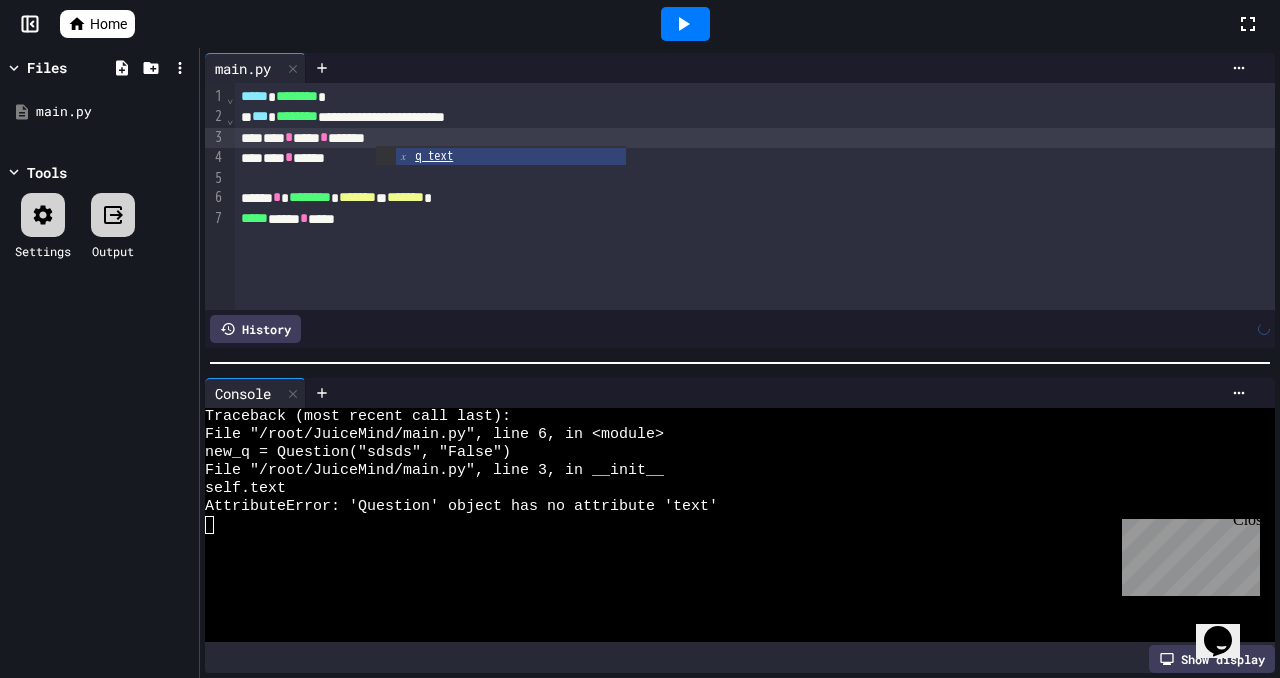 click on "**** * ******" at bounding box center (755, 158) 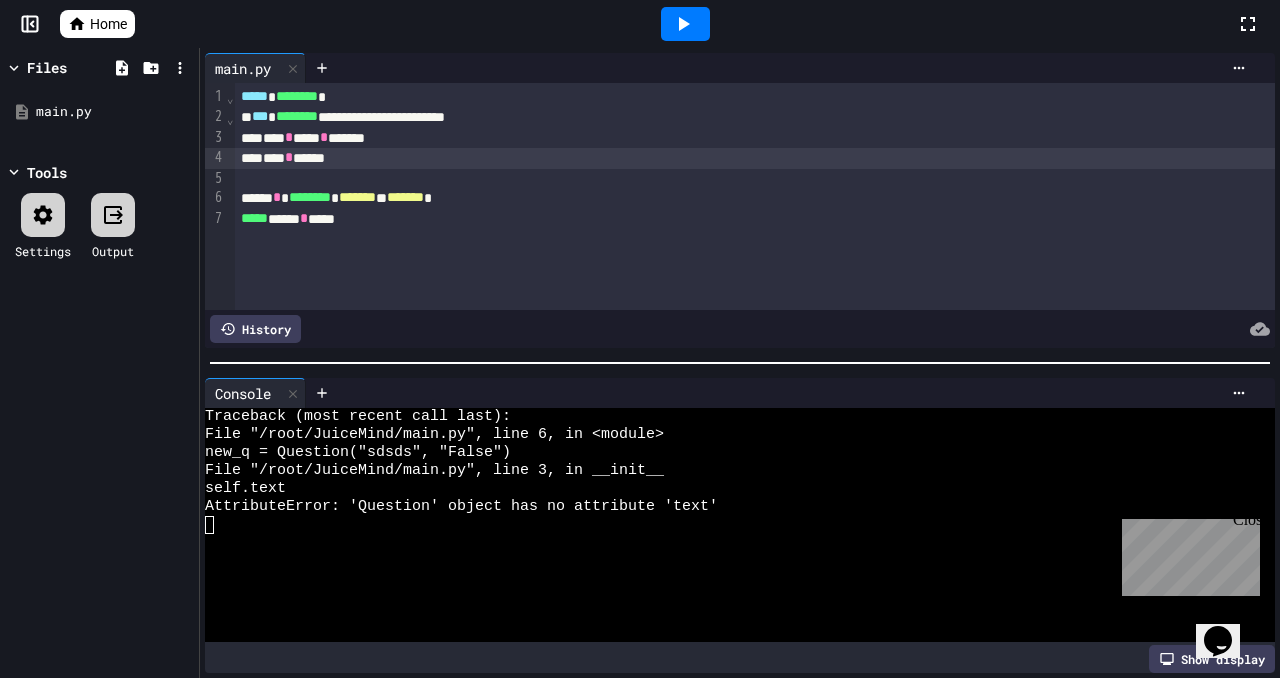 click on "**** * ******" at bounding box center [755, 158] 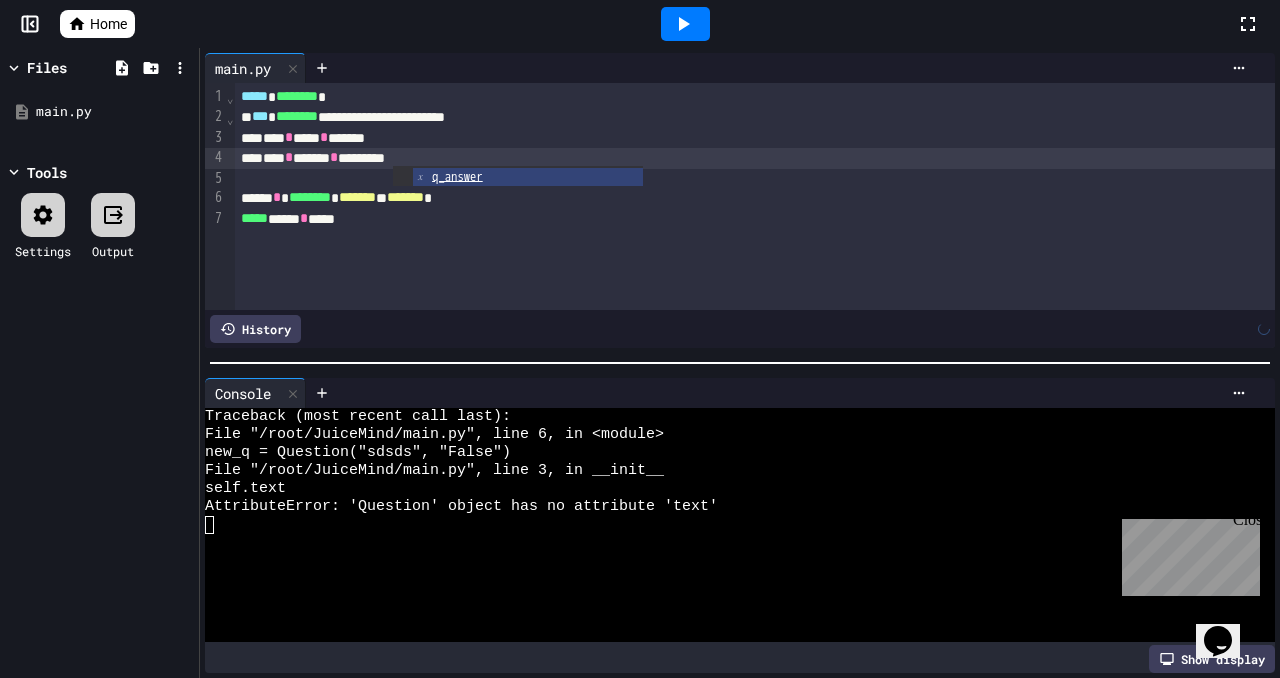 click at bounding box center [685, 24] 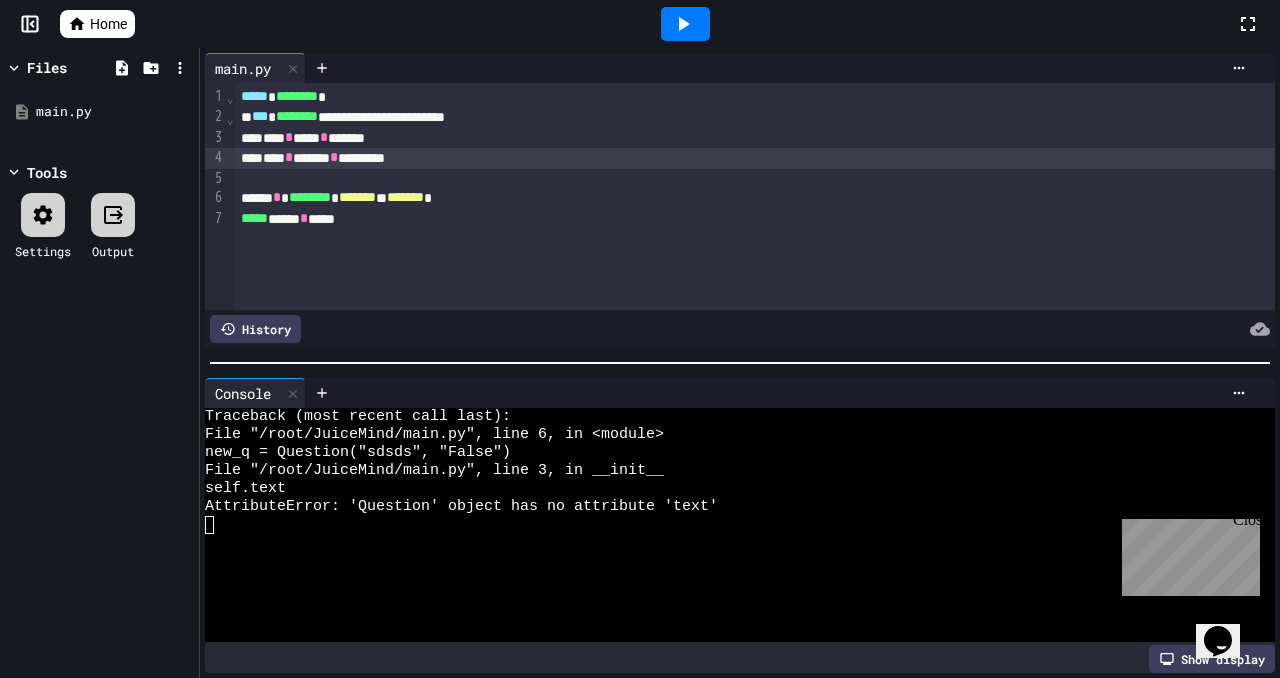 click at bounding box center (685, 24) 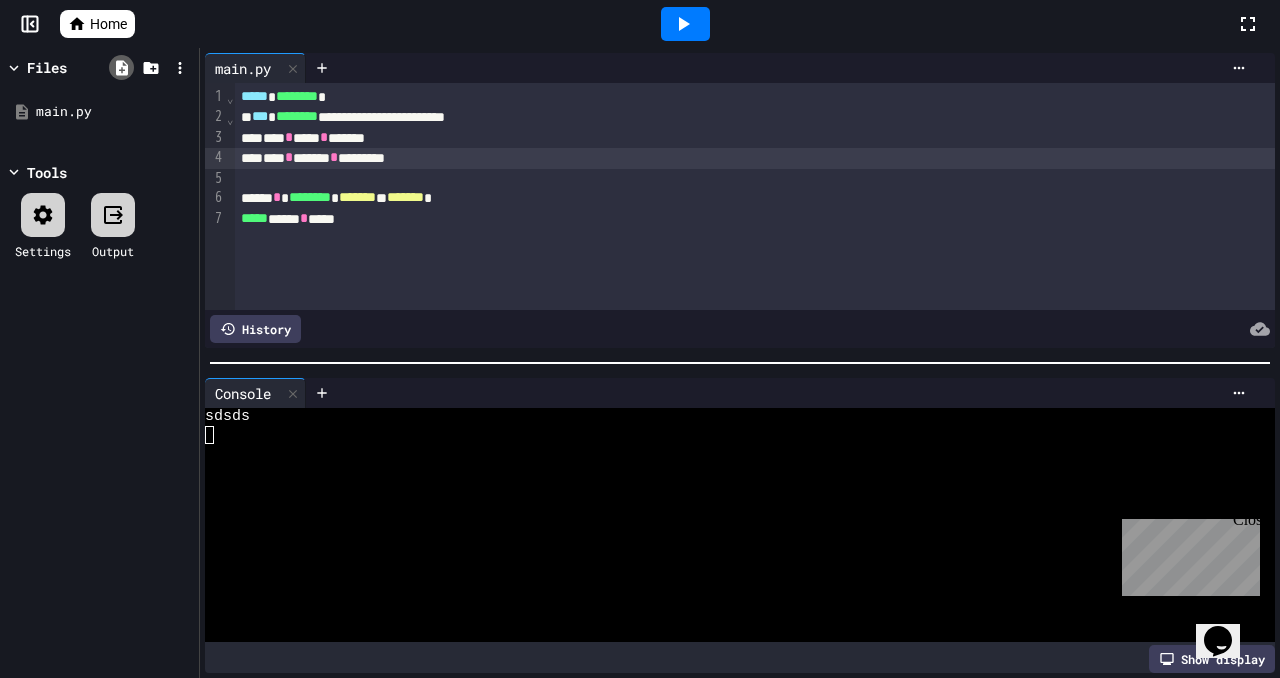 click 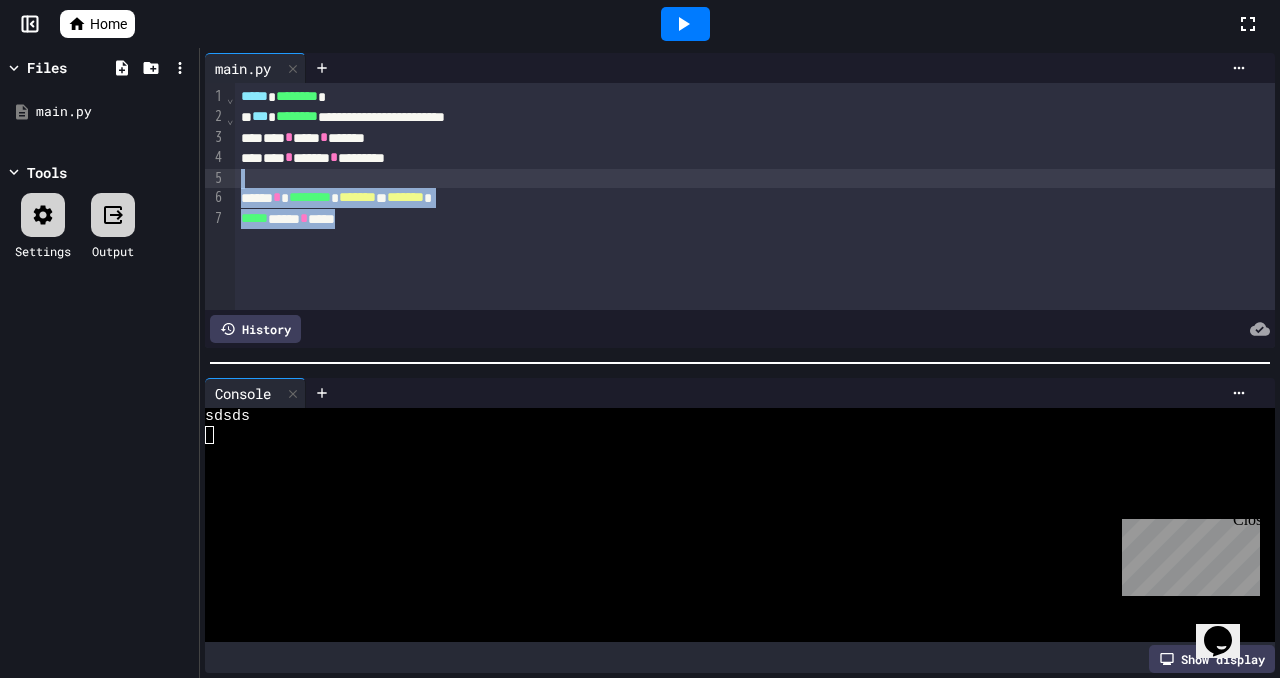 drag, startPoint x: 465, startPoint y: 216, endPoint x: 215, endPoint y: 182, distance: 252.3014 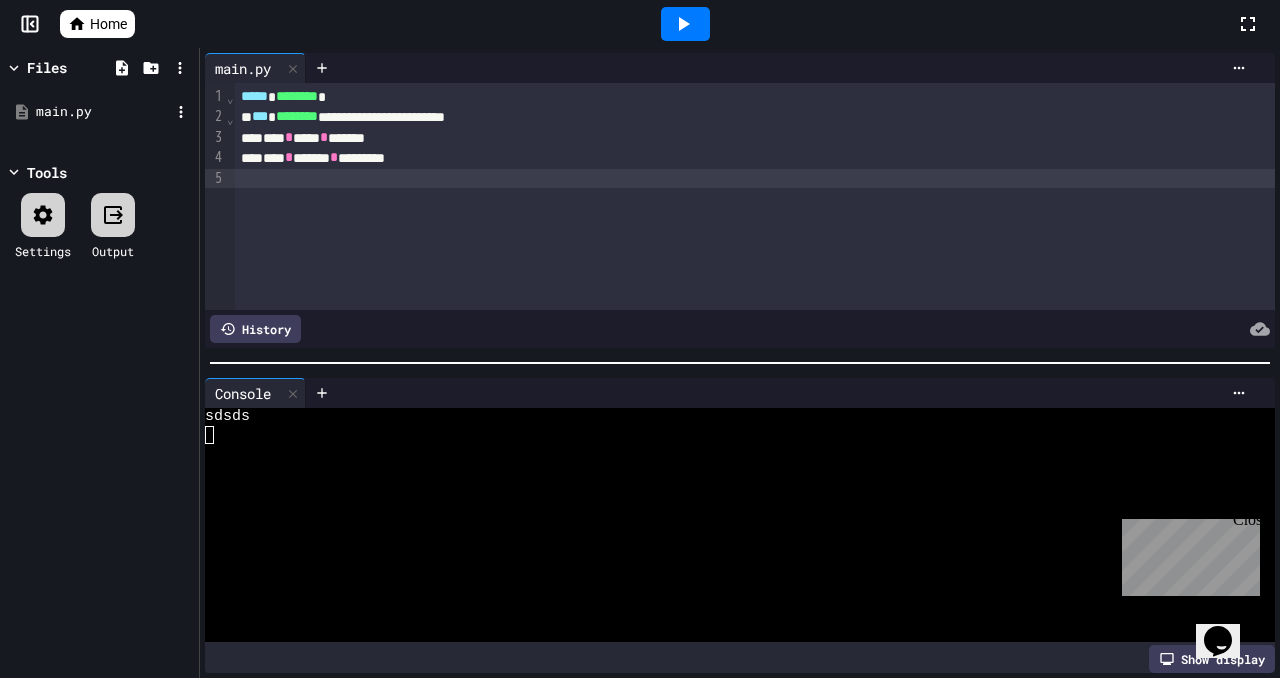 click on "main.py" at bounding box center (103, 112) 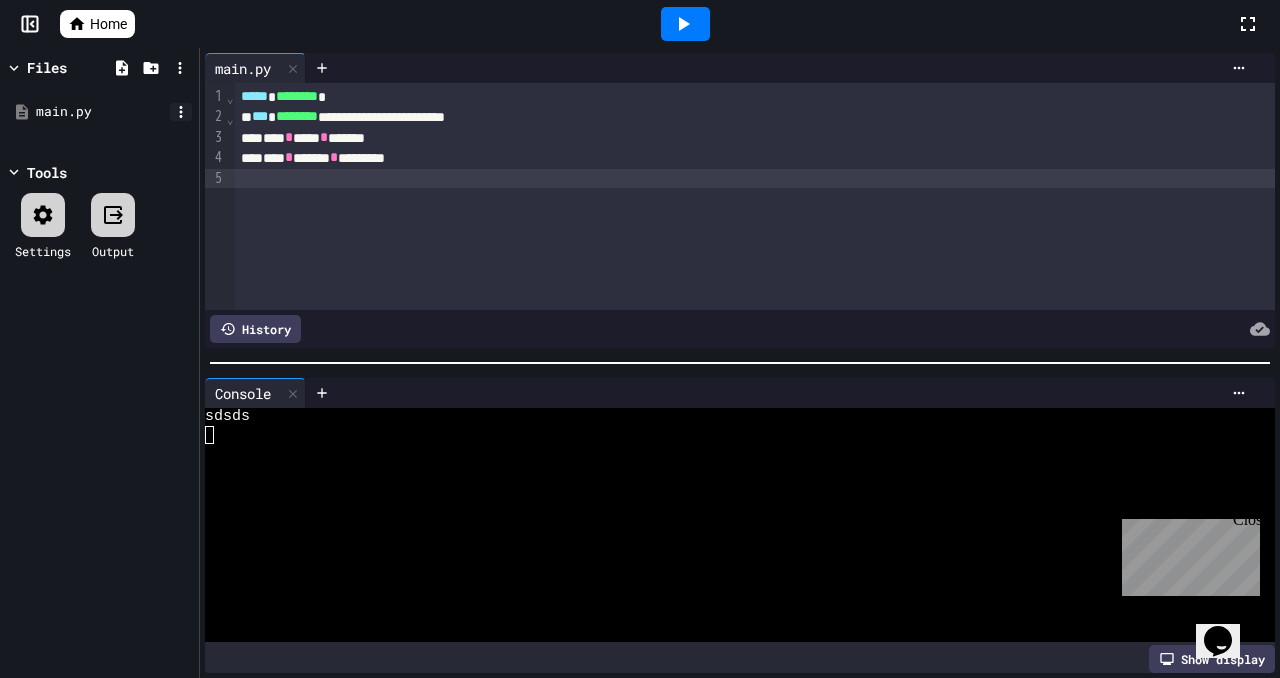 click at bounding box center (181, 112) 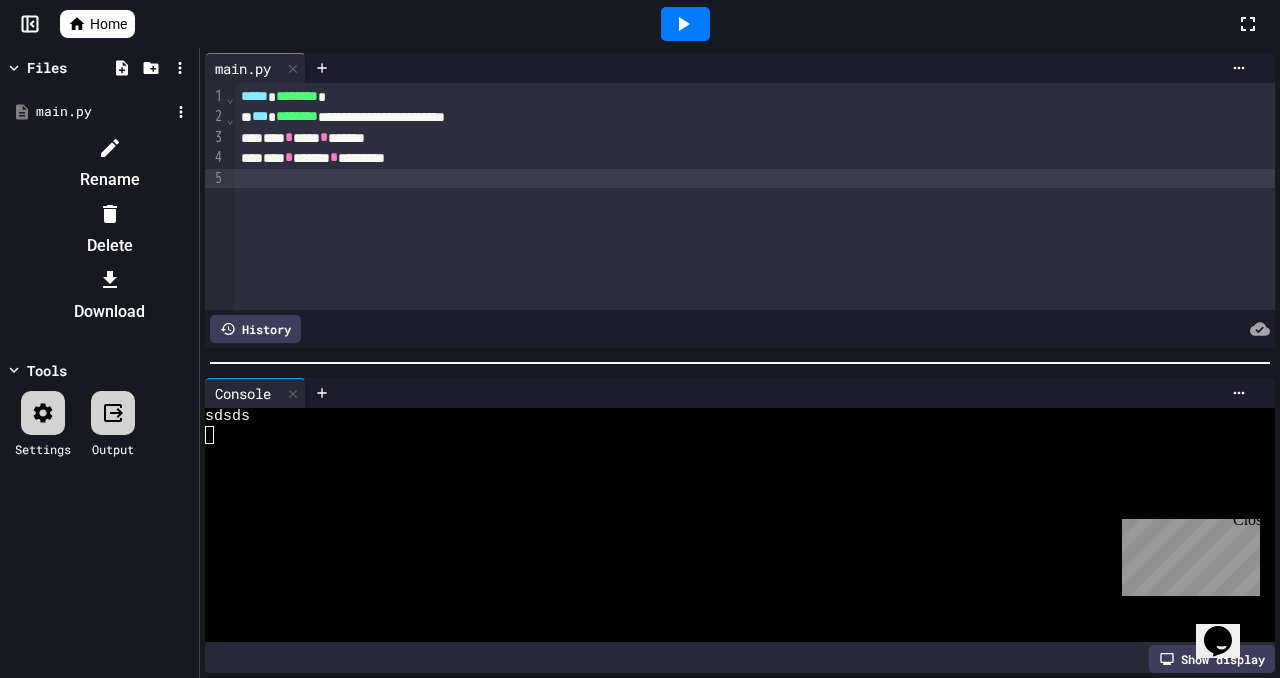 click at bounding box center (109, 148) 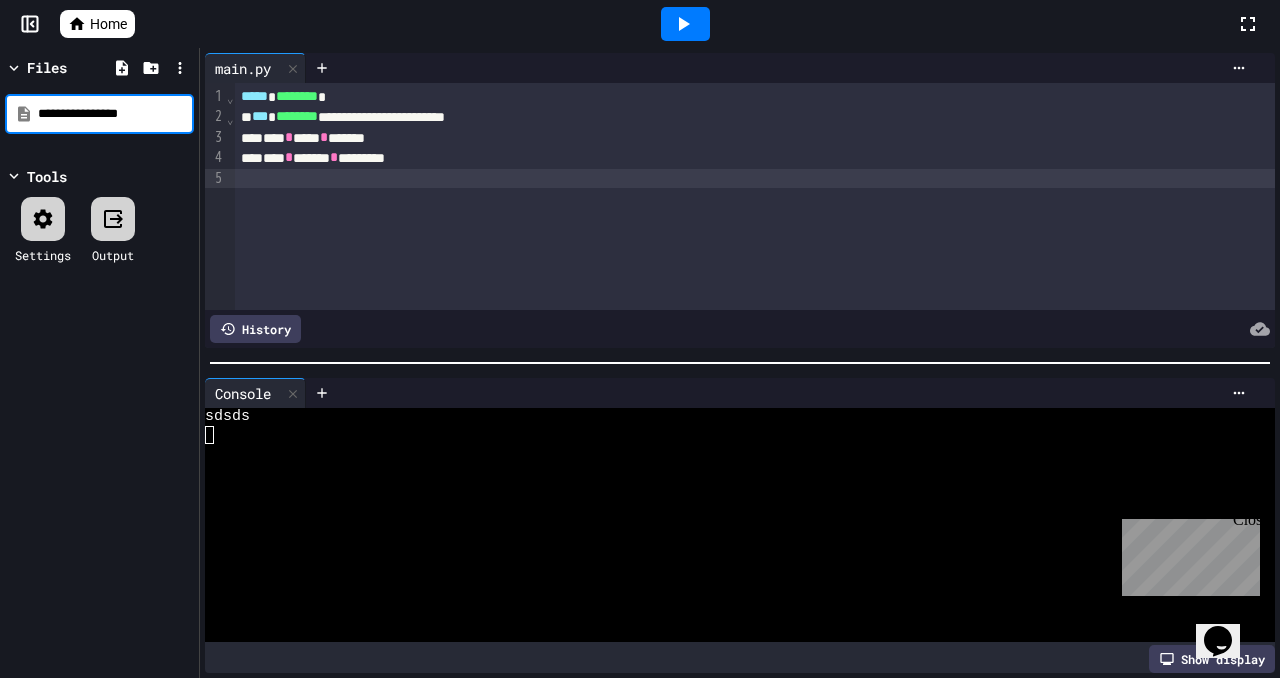 type on "**********" 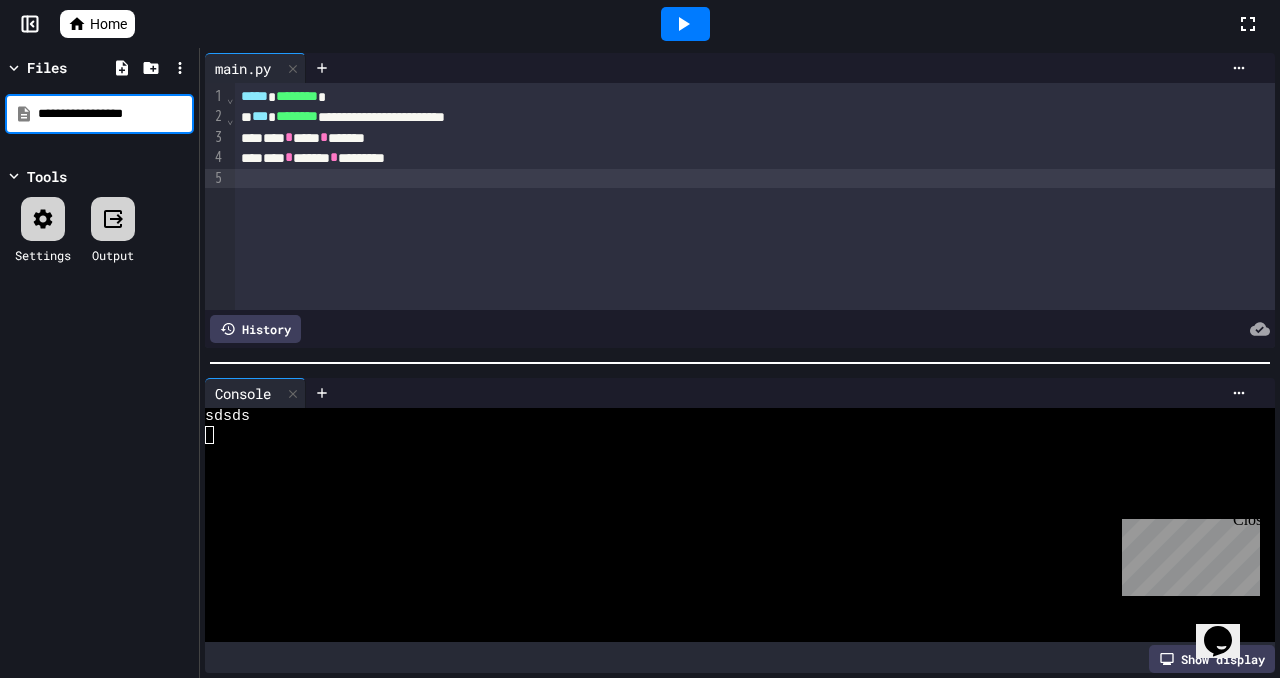click on "**********" at bounding box center (99, 363) 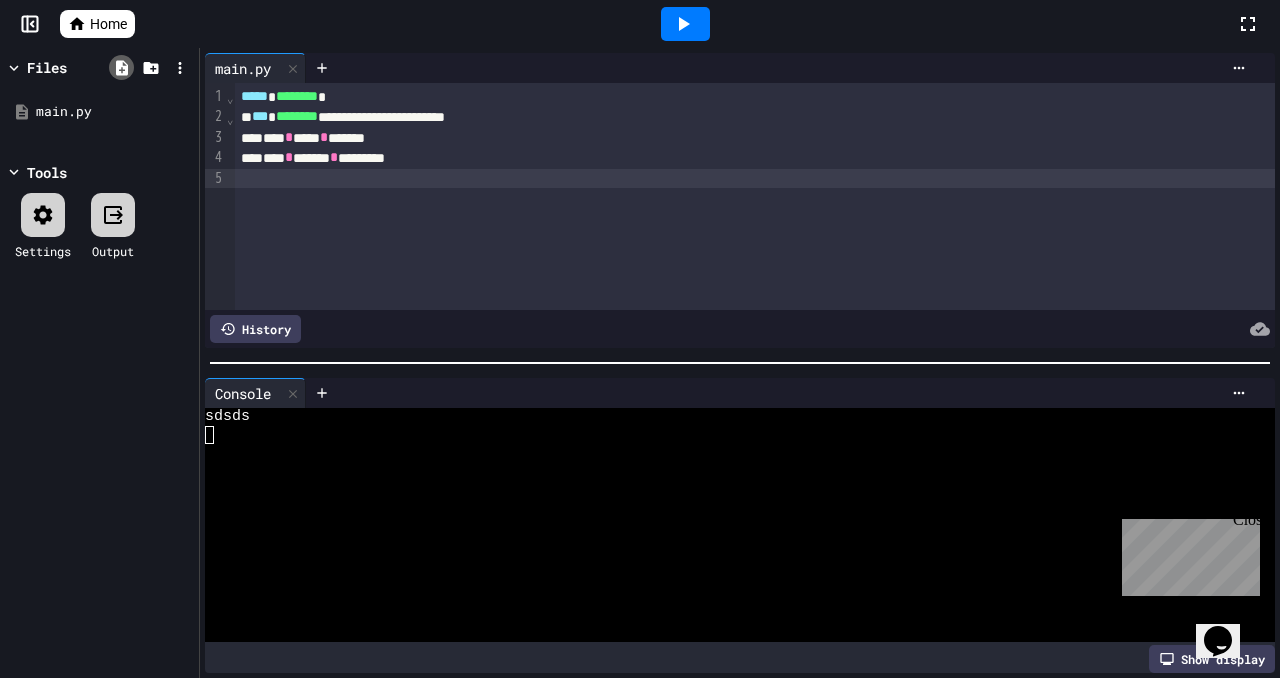 click at bounding box center (121, 67) 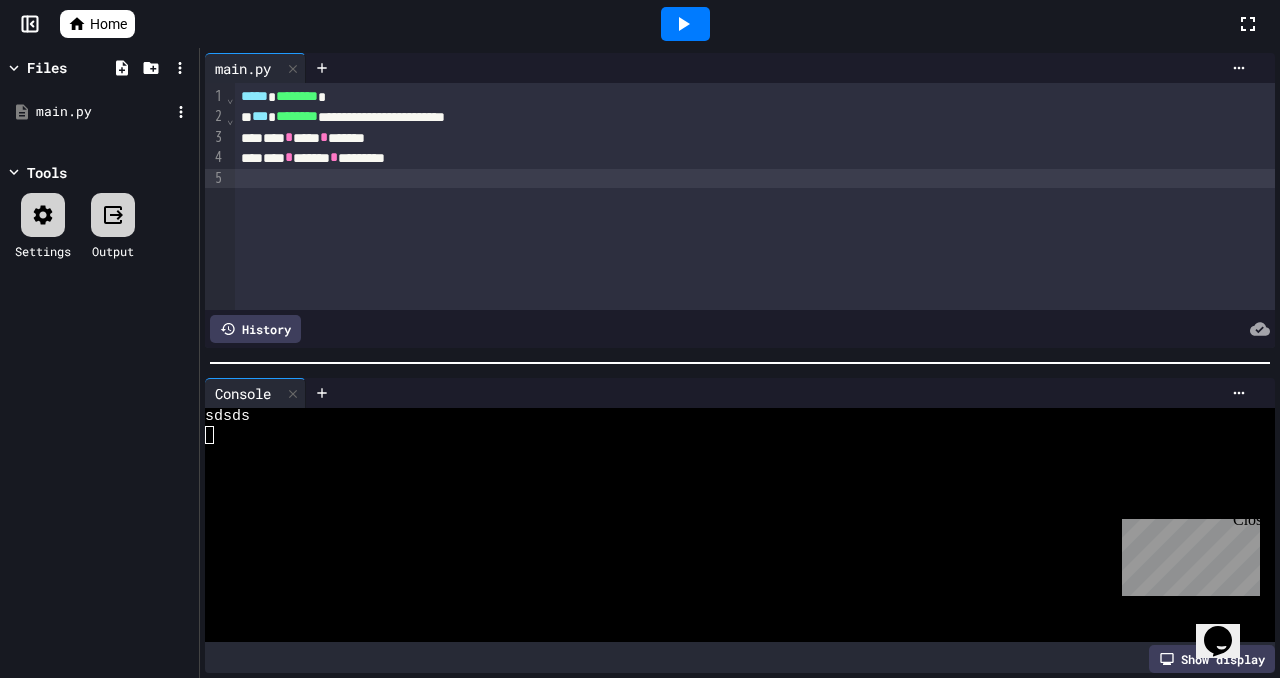click on "main.py" at bounding box center (103, 112) 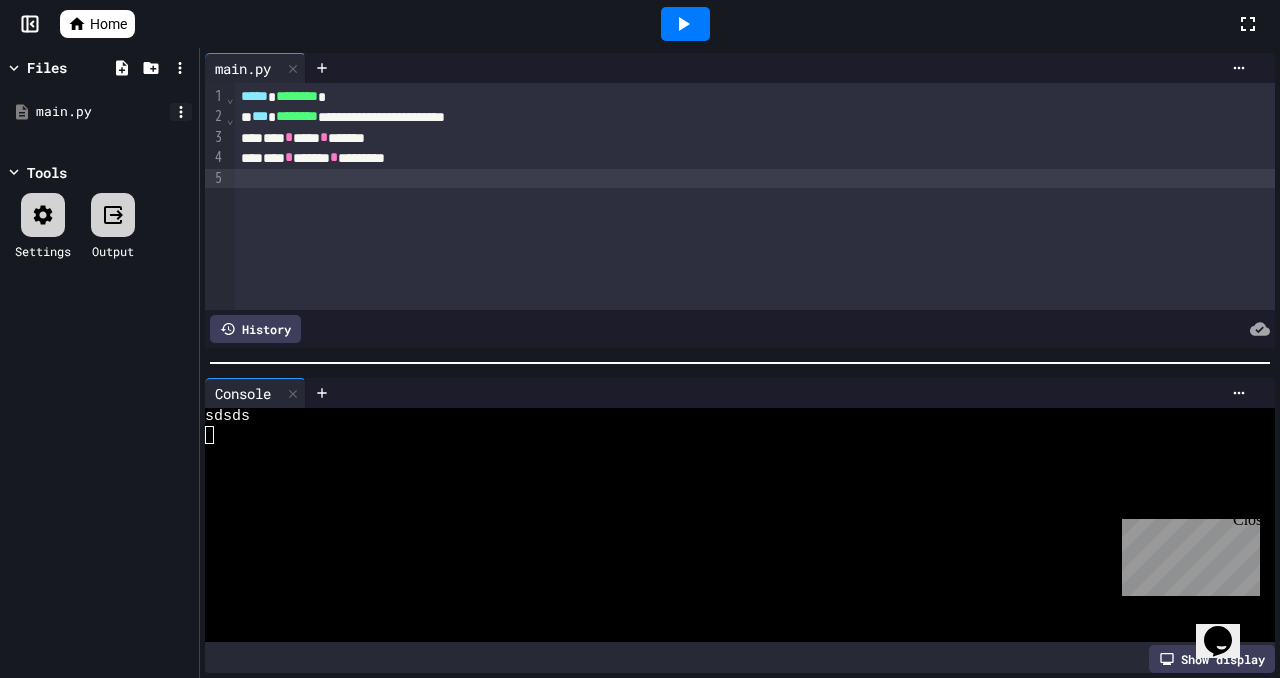 click 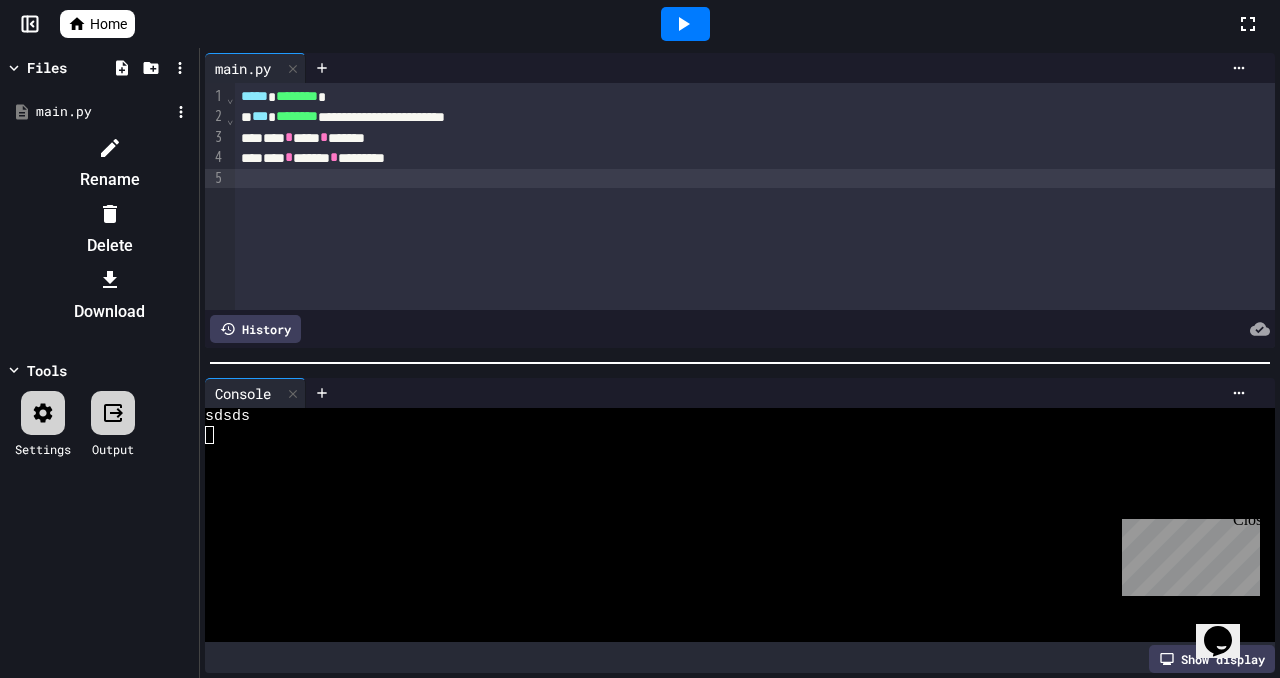 click 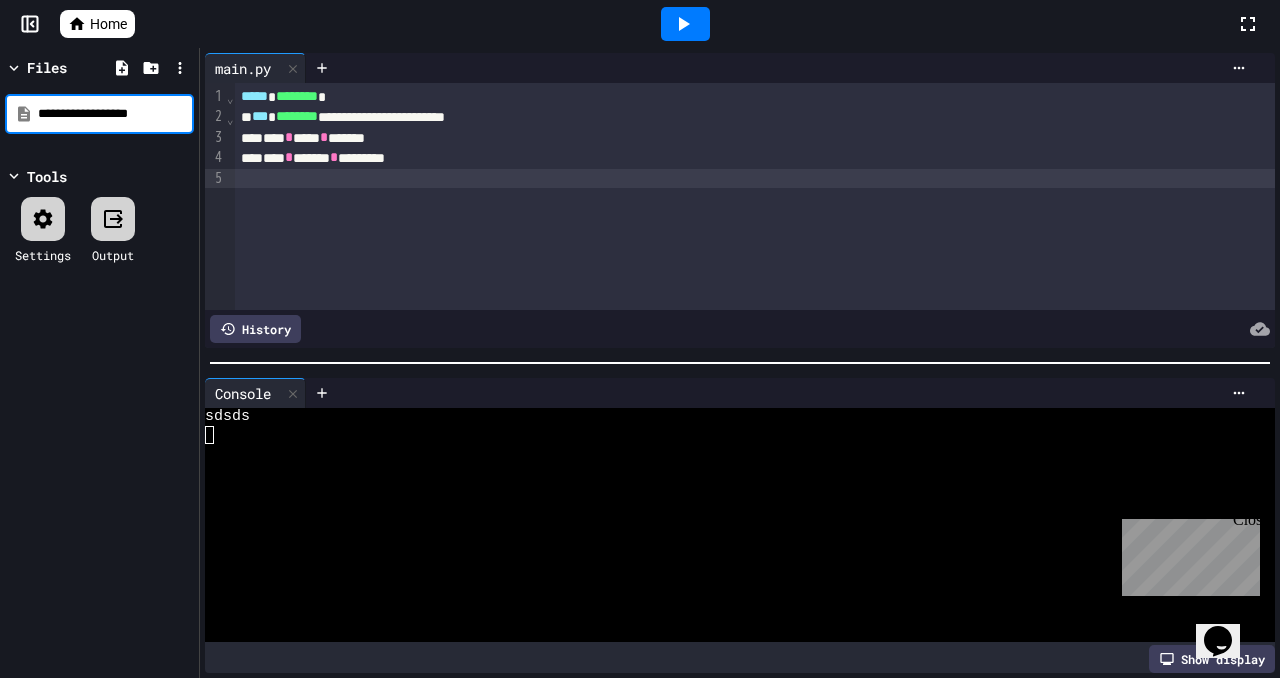 type on "**********" 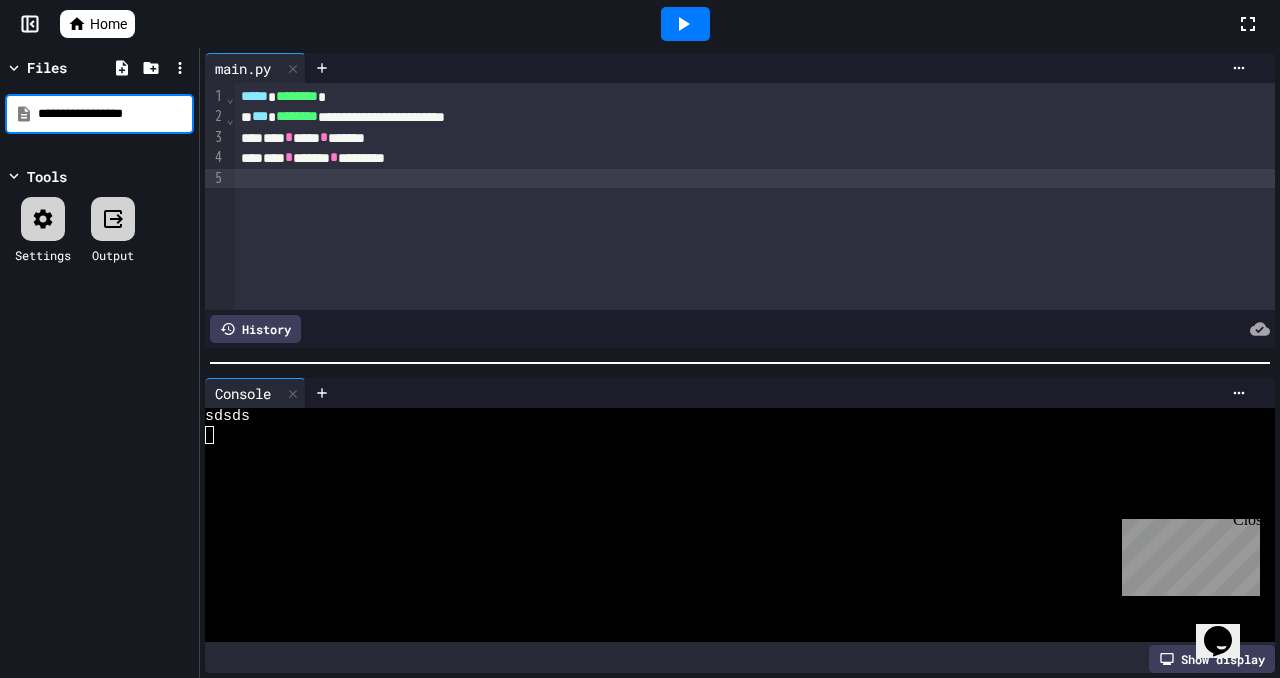 click on "Tools" at bounding box center (99, 176) 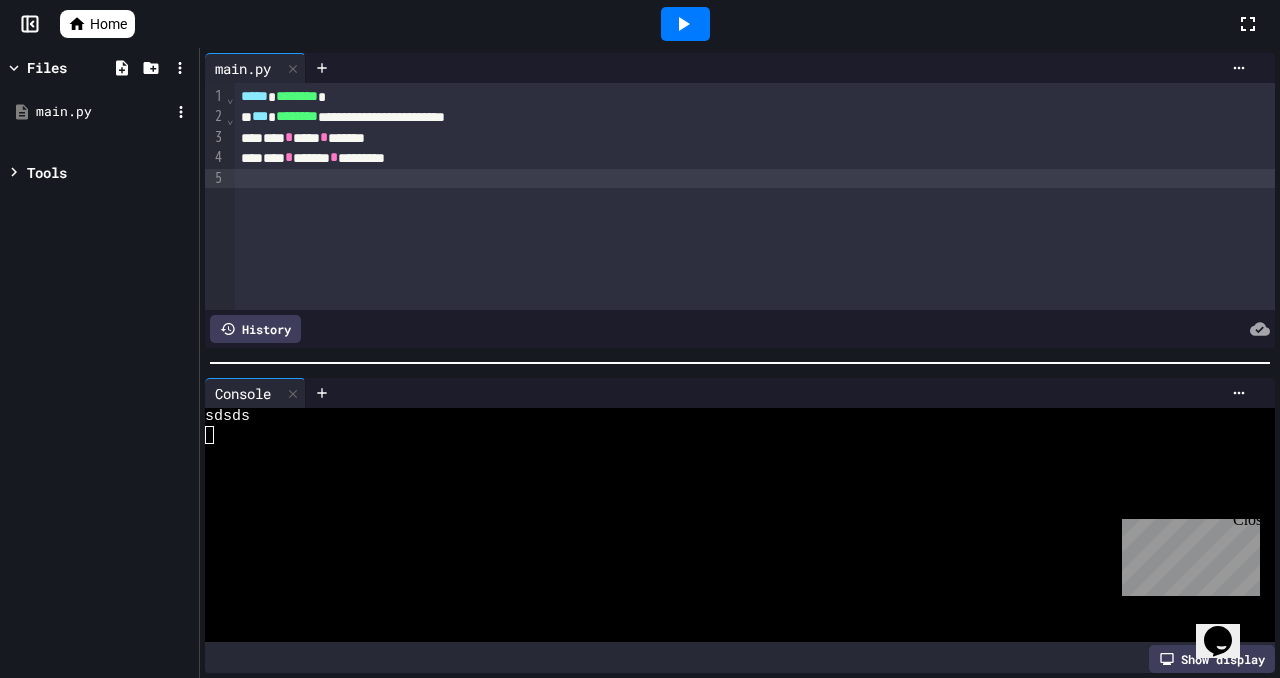 click on "main.py" at bounding box center [99, 112] 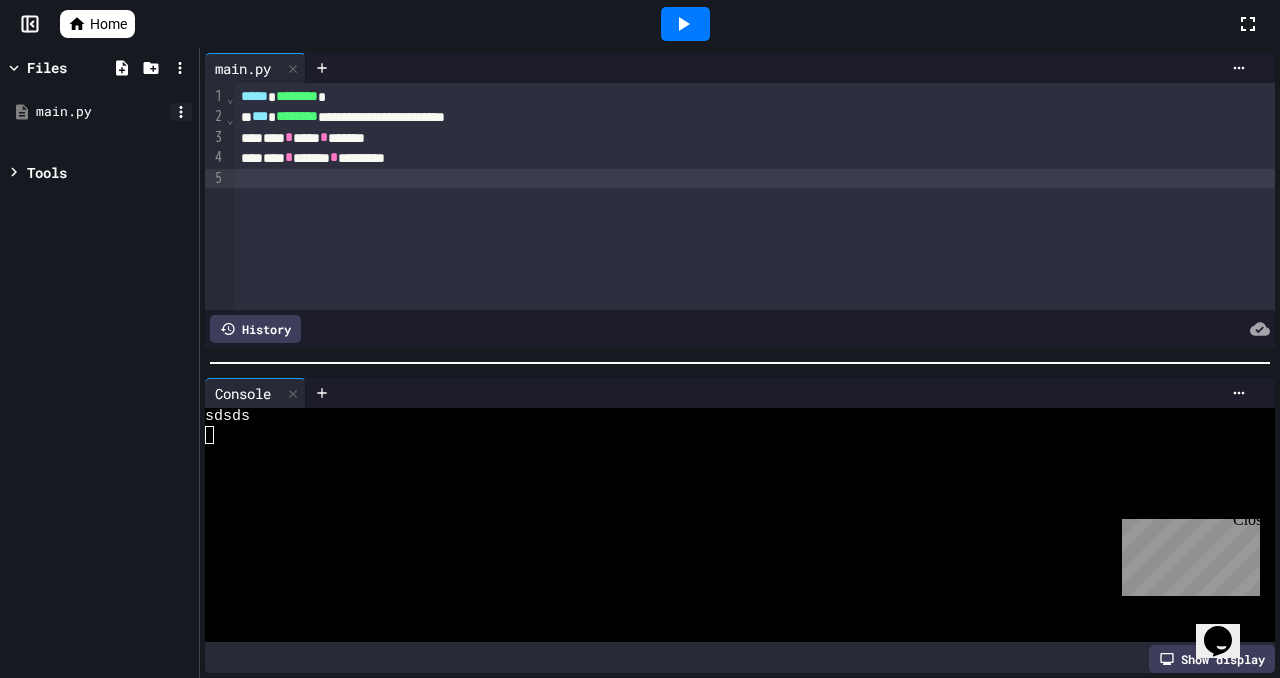 click 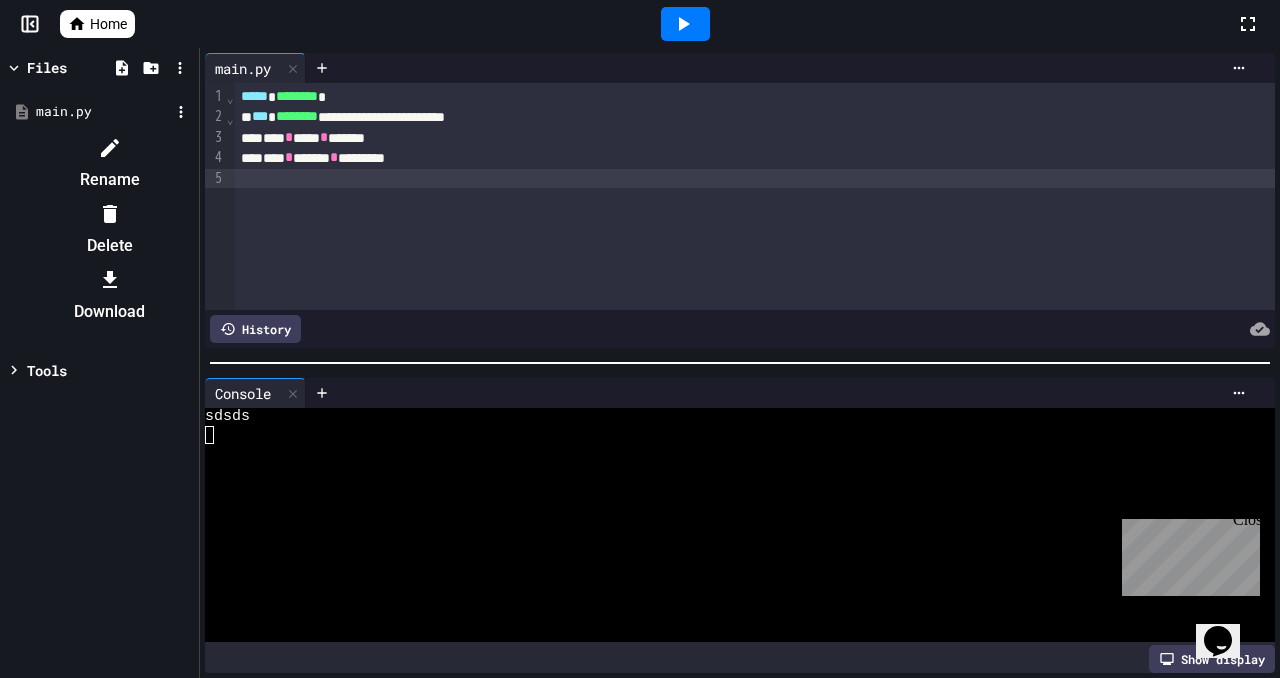 click 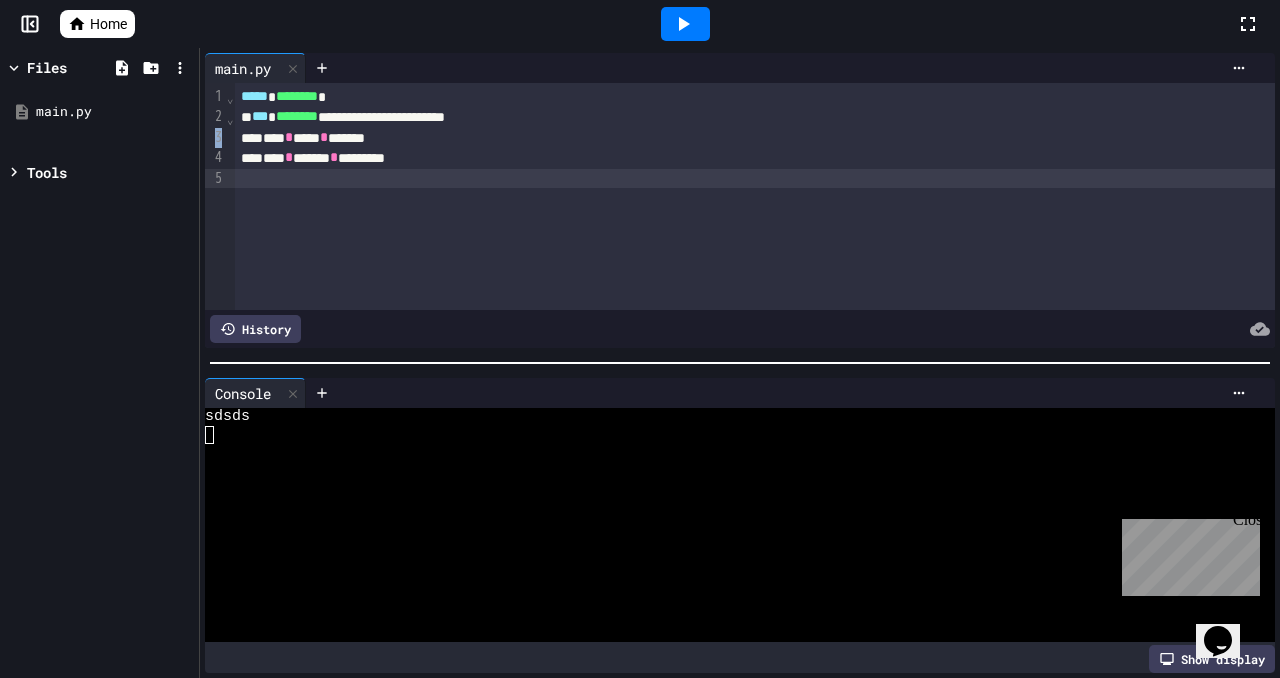click on "3" at bounding box center (215, 138) 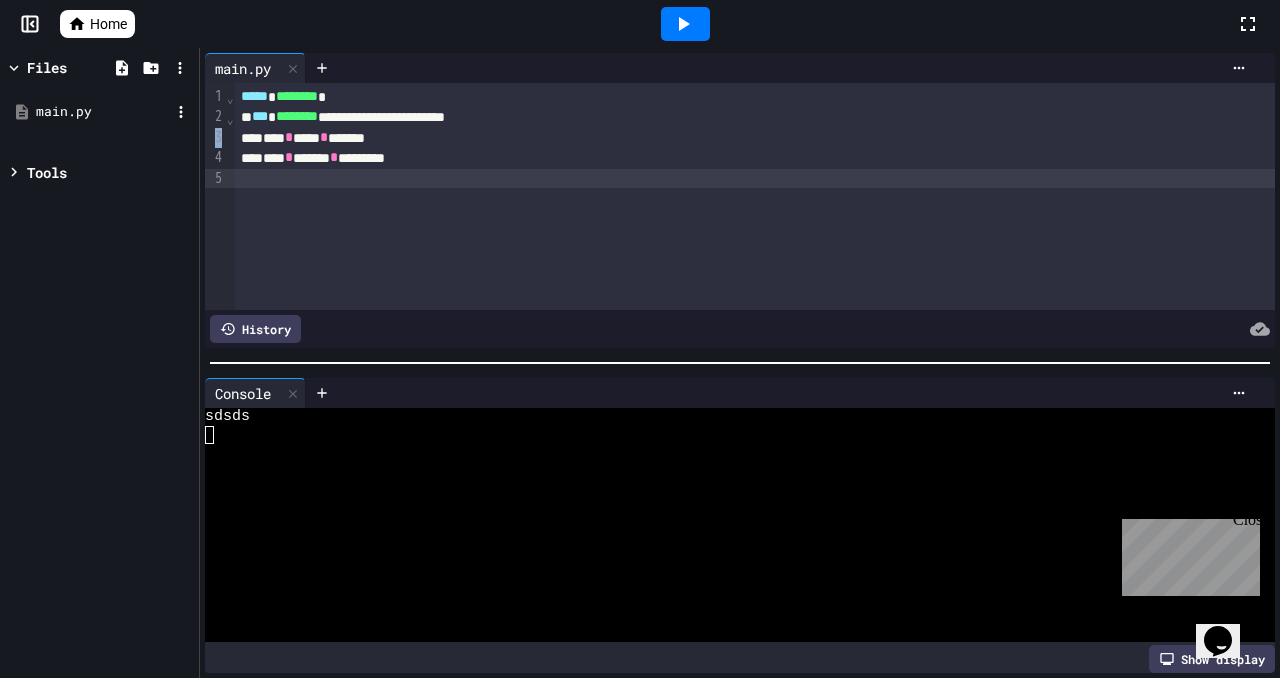 click on "main.py" at bounding box center (99, 112) 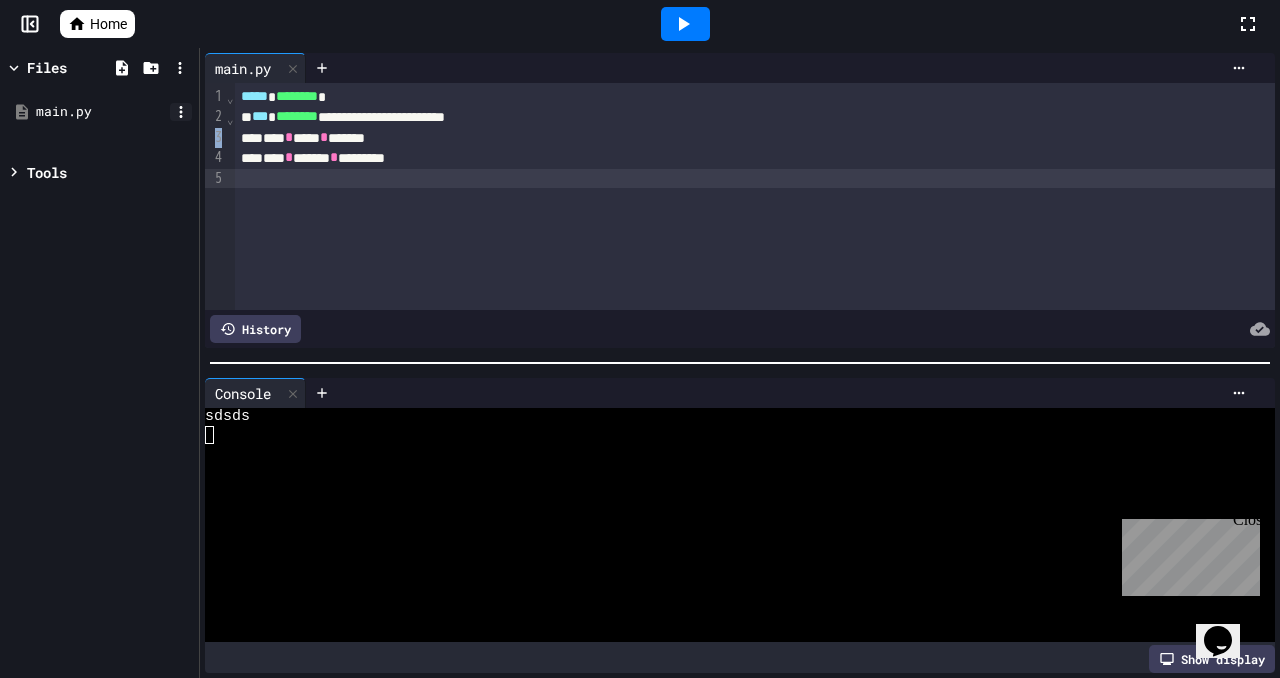 click 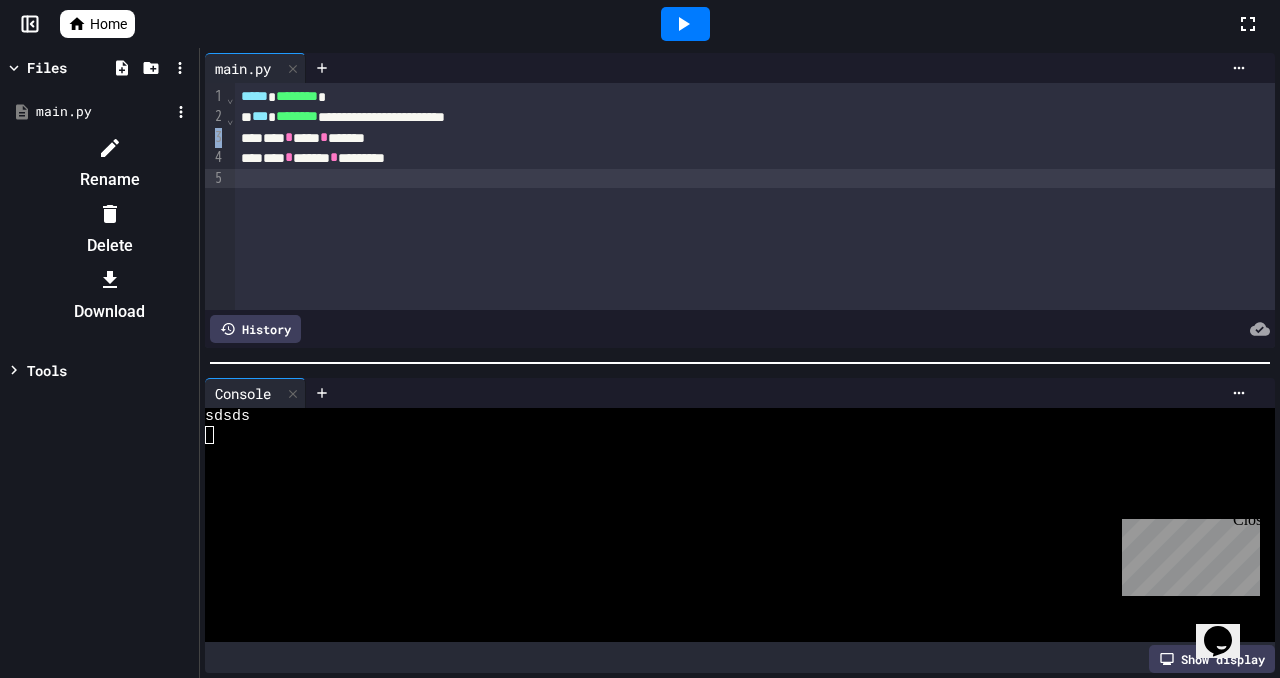 click 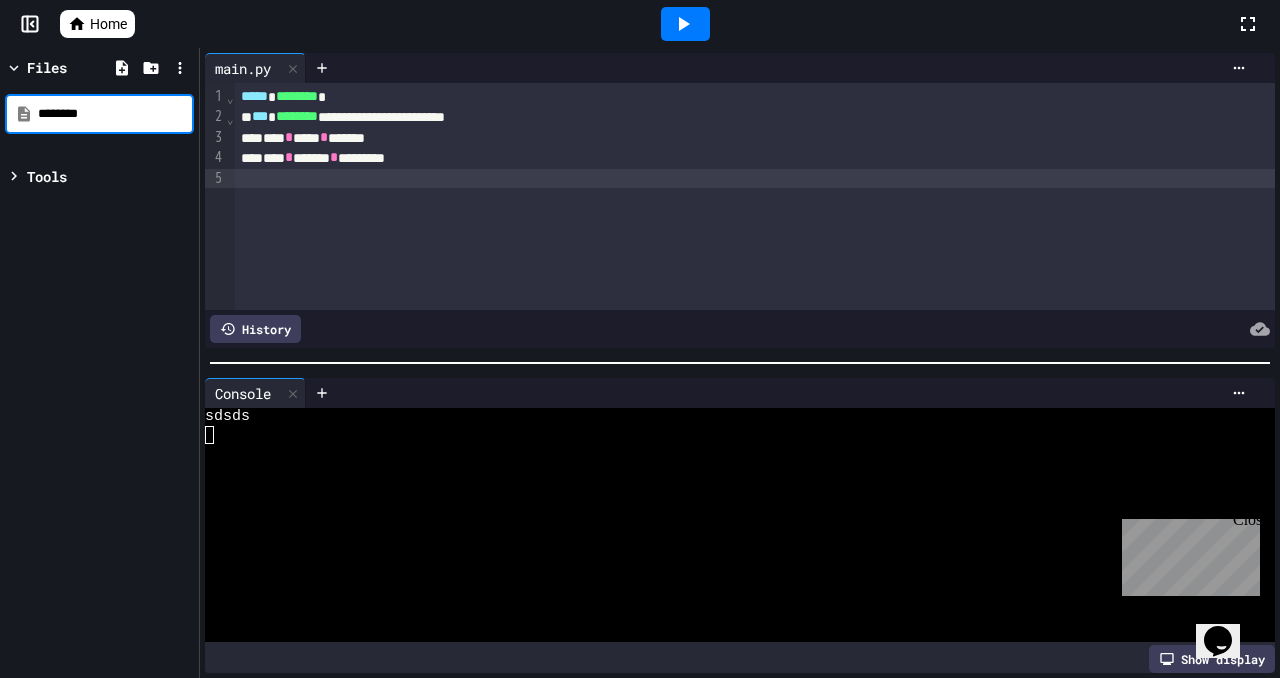 type on "*********" 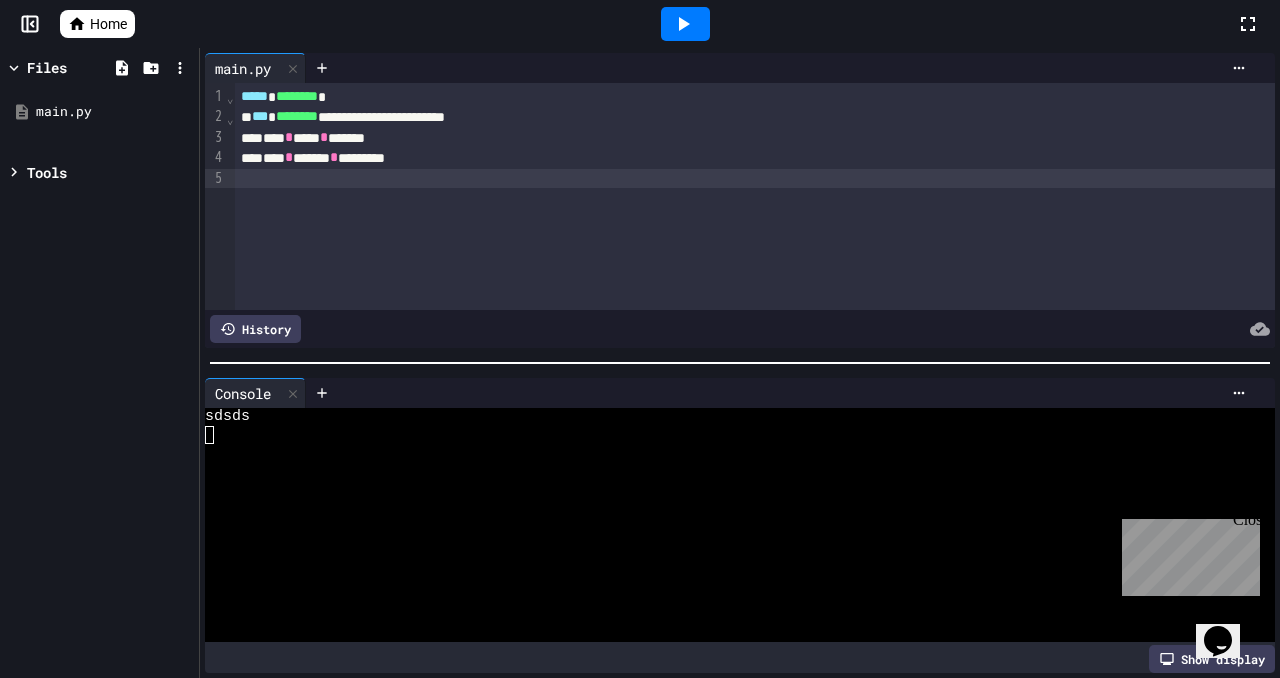 click on "9 1 2 3 4 5" at bounding box center [215, 196] 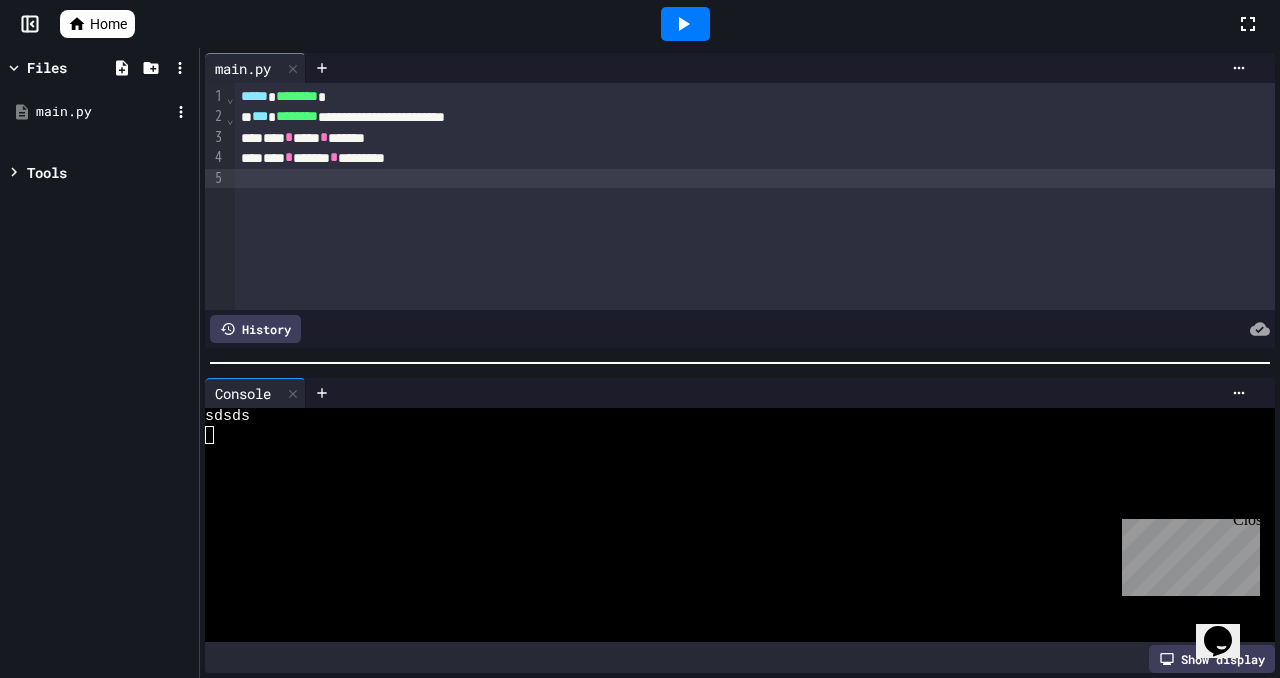 click on "main.py" at bounding box center (103, 112) 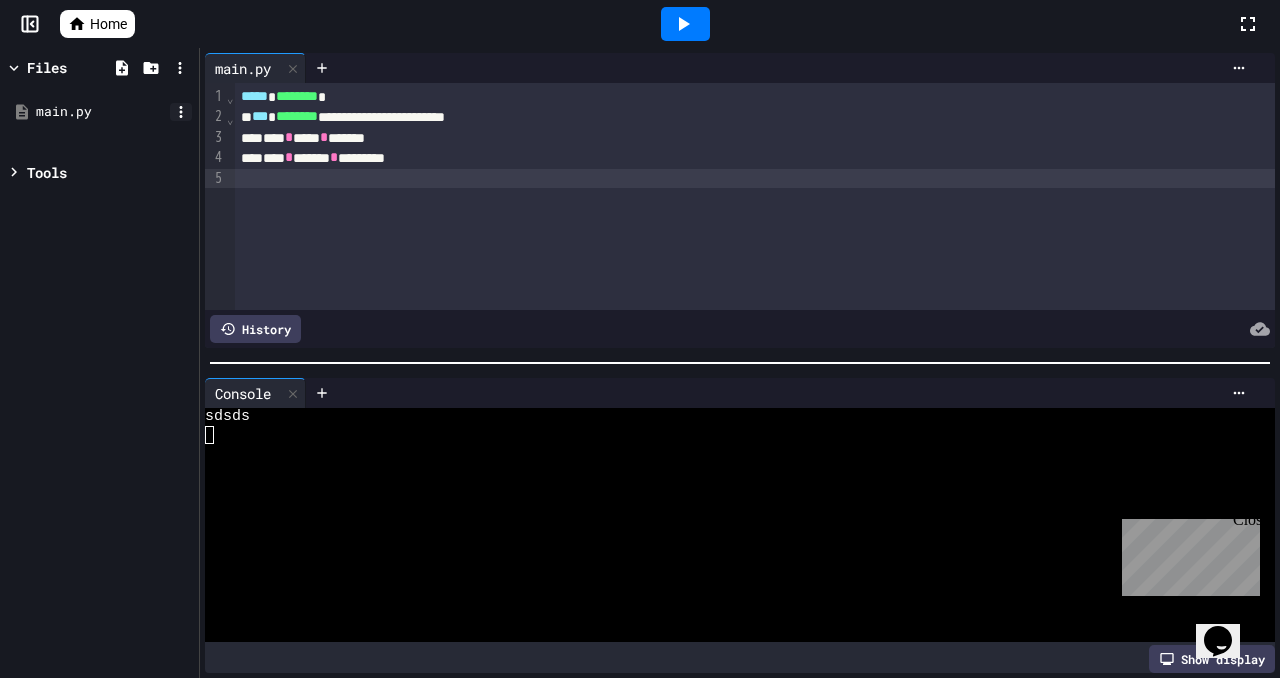 click 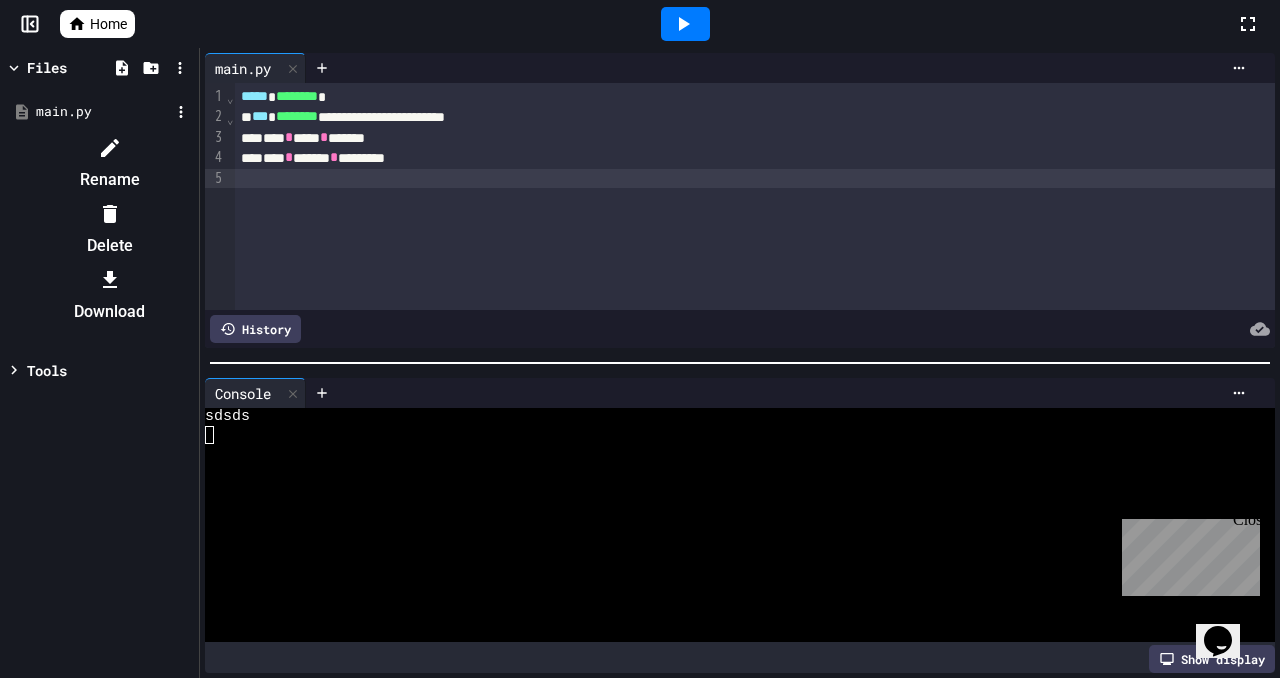 click at bounding box center (109, 148) 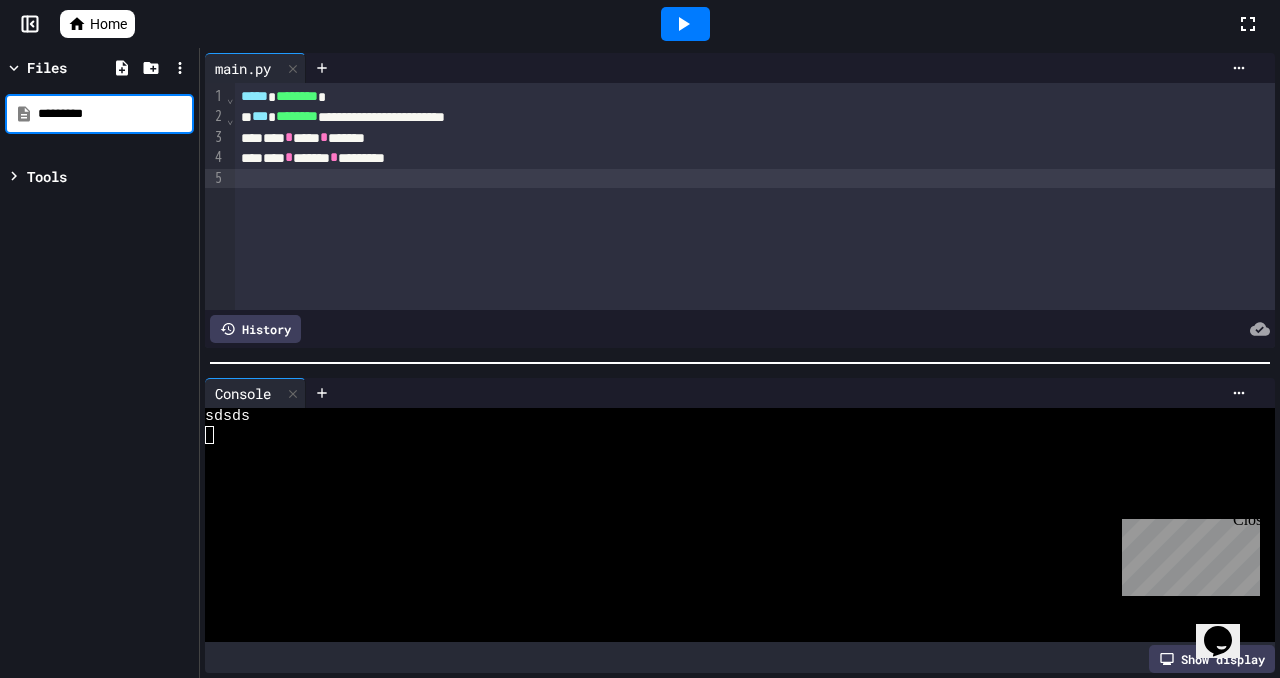 type on "*********" 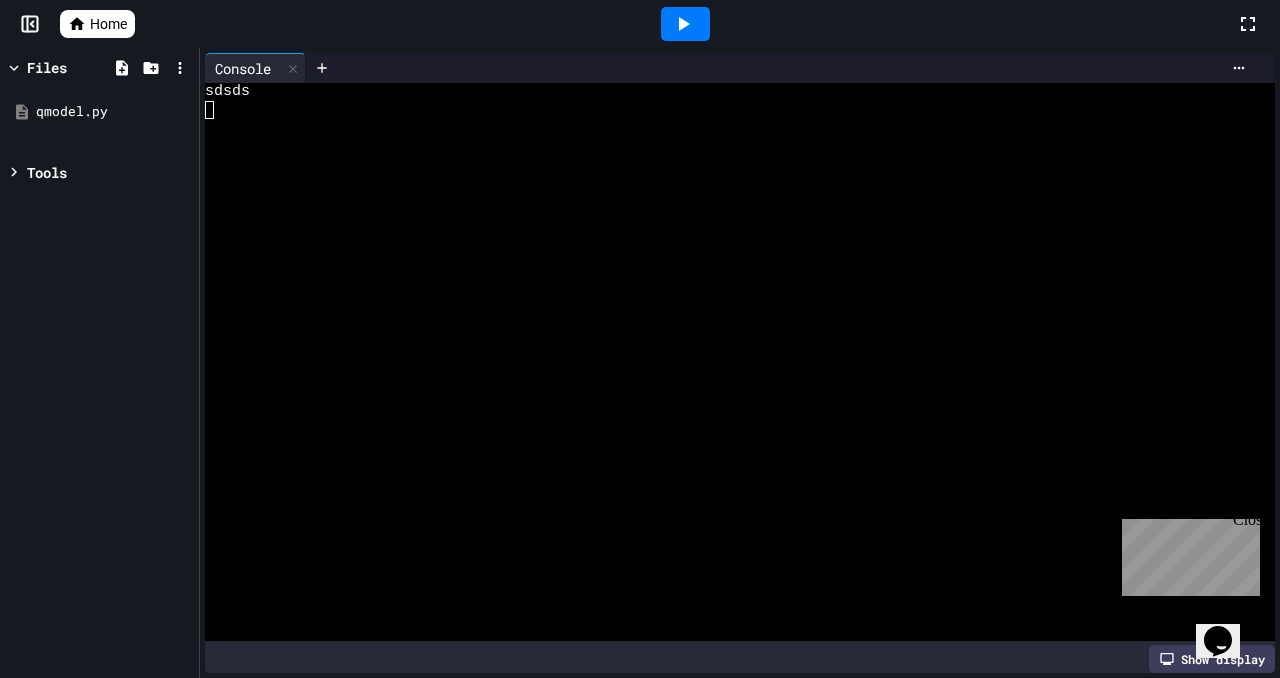 click at bounding box center (731, 110) 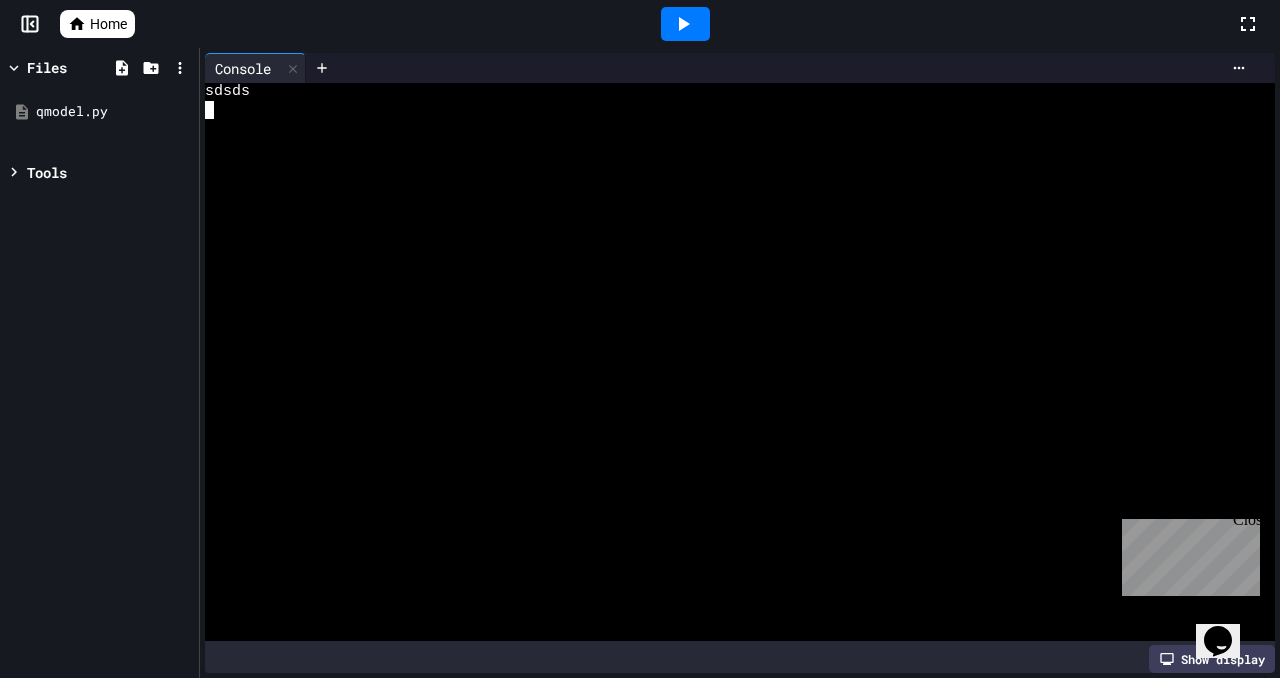click at bounding box center [731, 146] 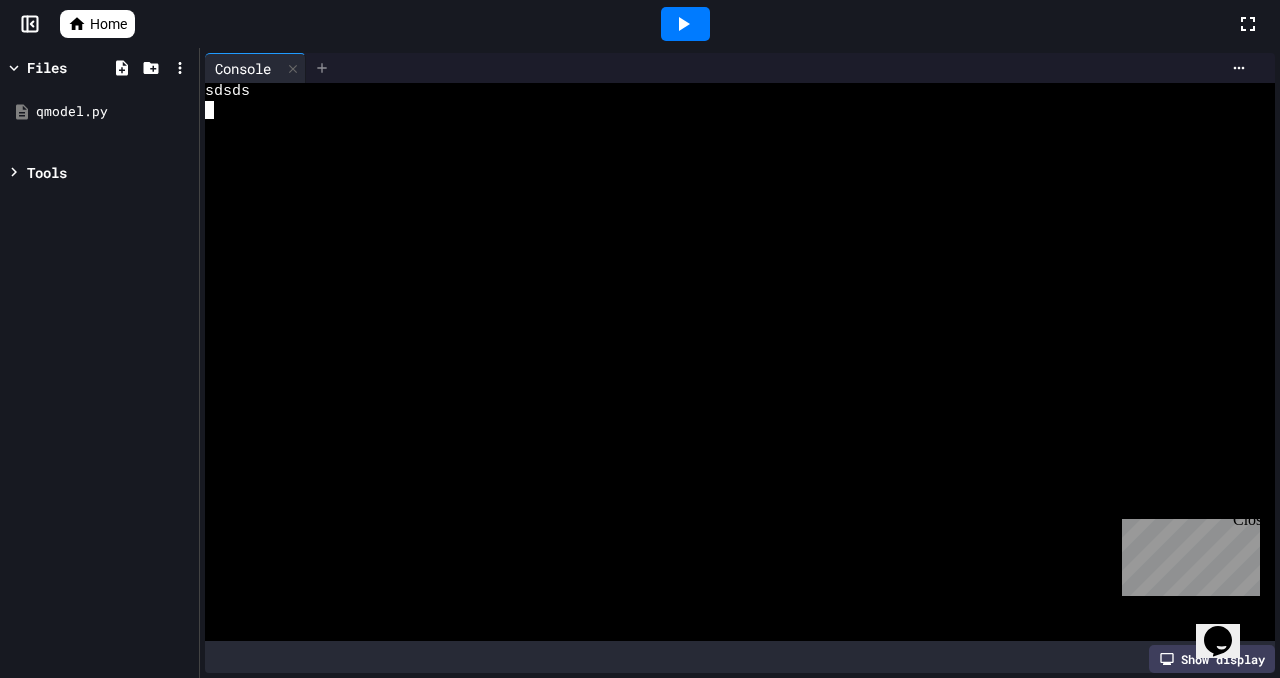 click 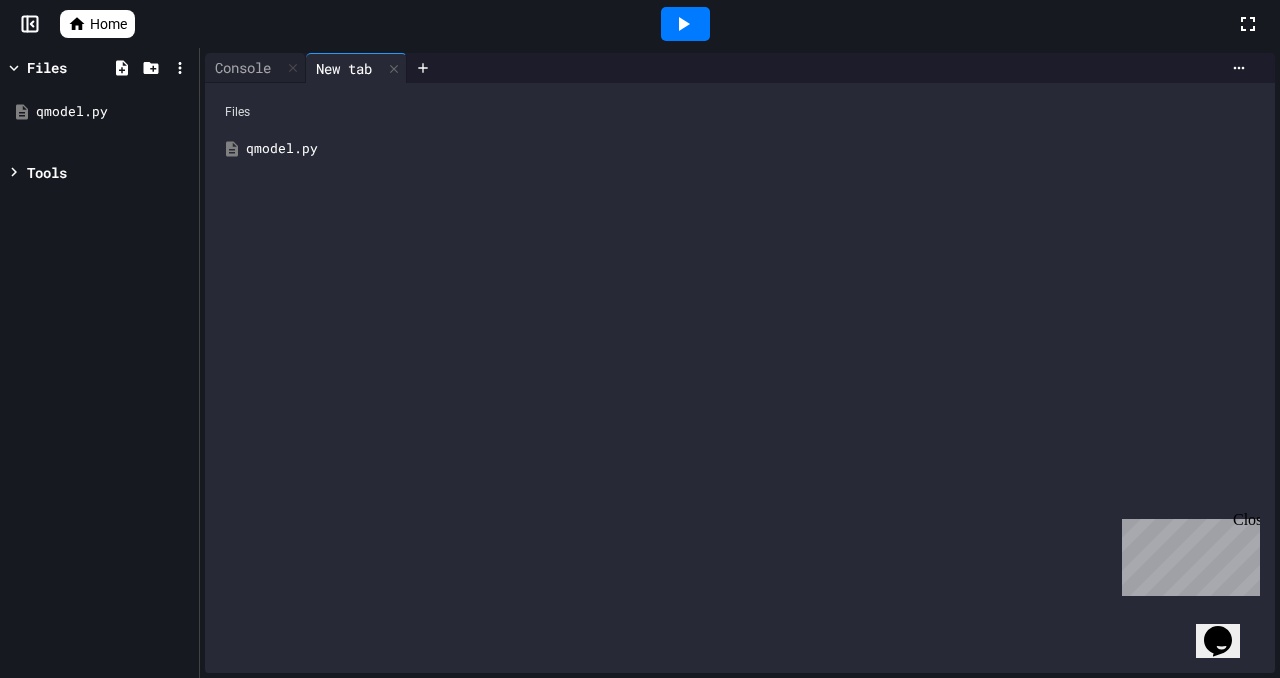 click on "qmodel.py" at bounding box center [754, 149] 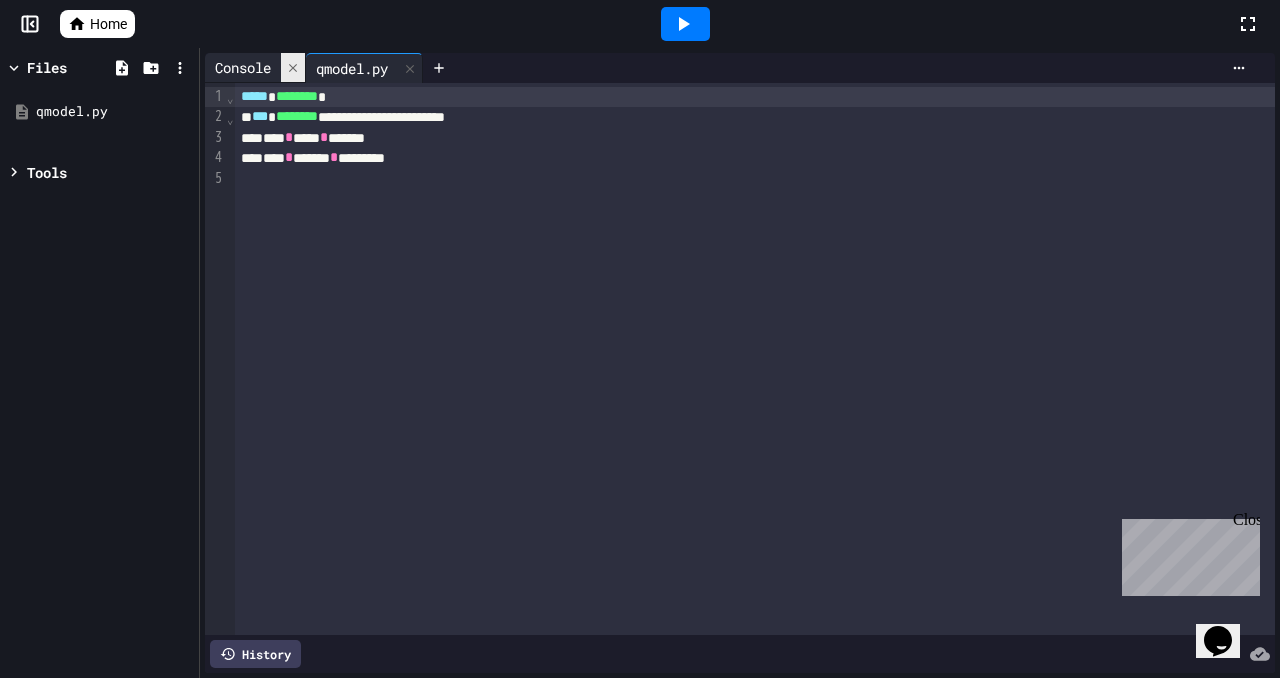 click 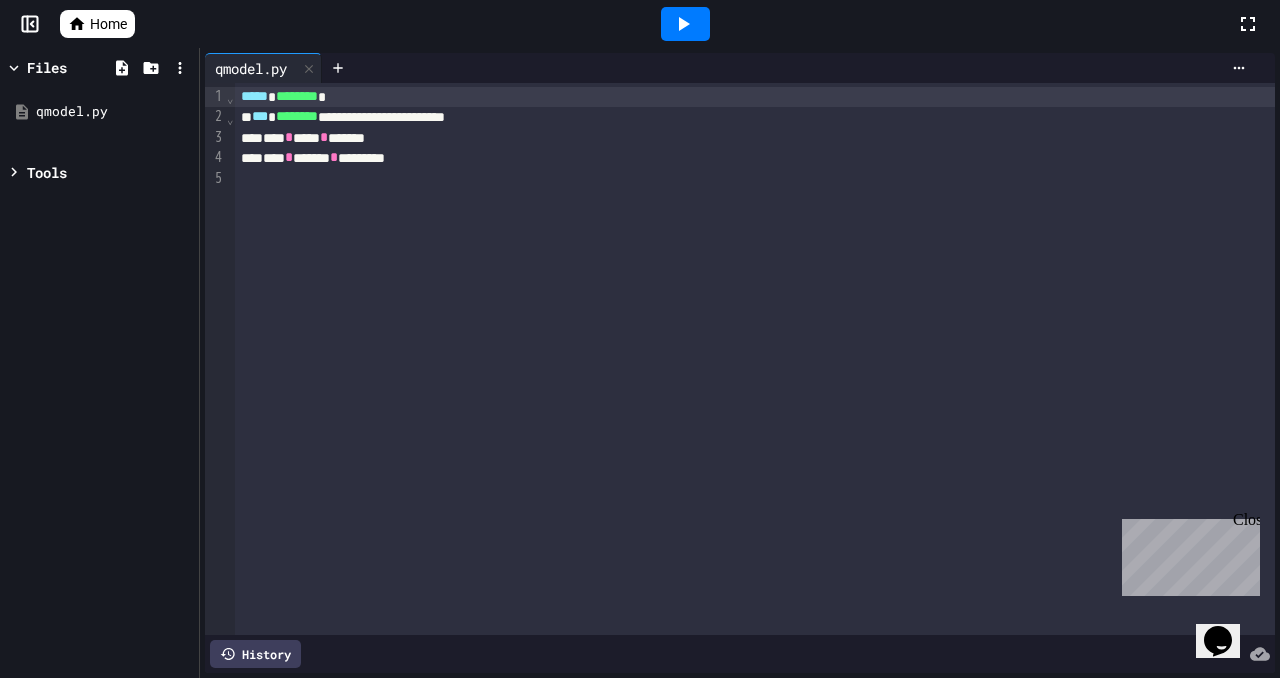 click on "**********" at bounding box center [755, 359] 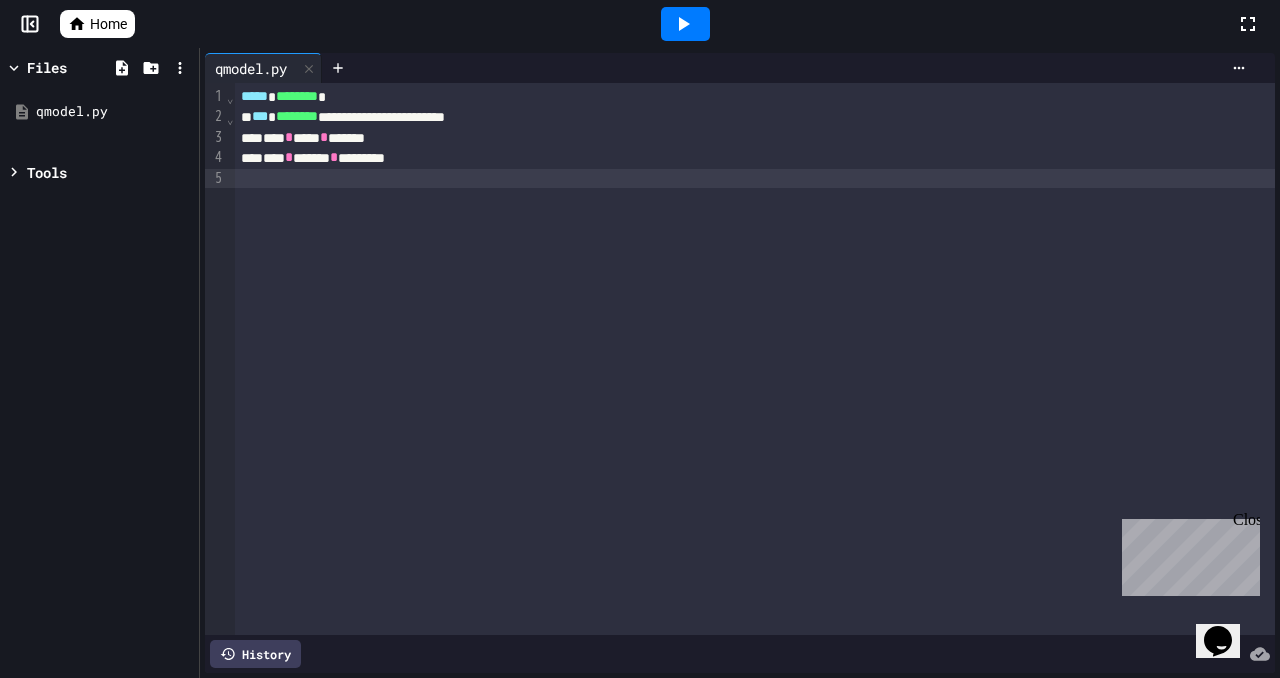 click on "Files qmodel.py Tools" at bounding box center [99, 363] 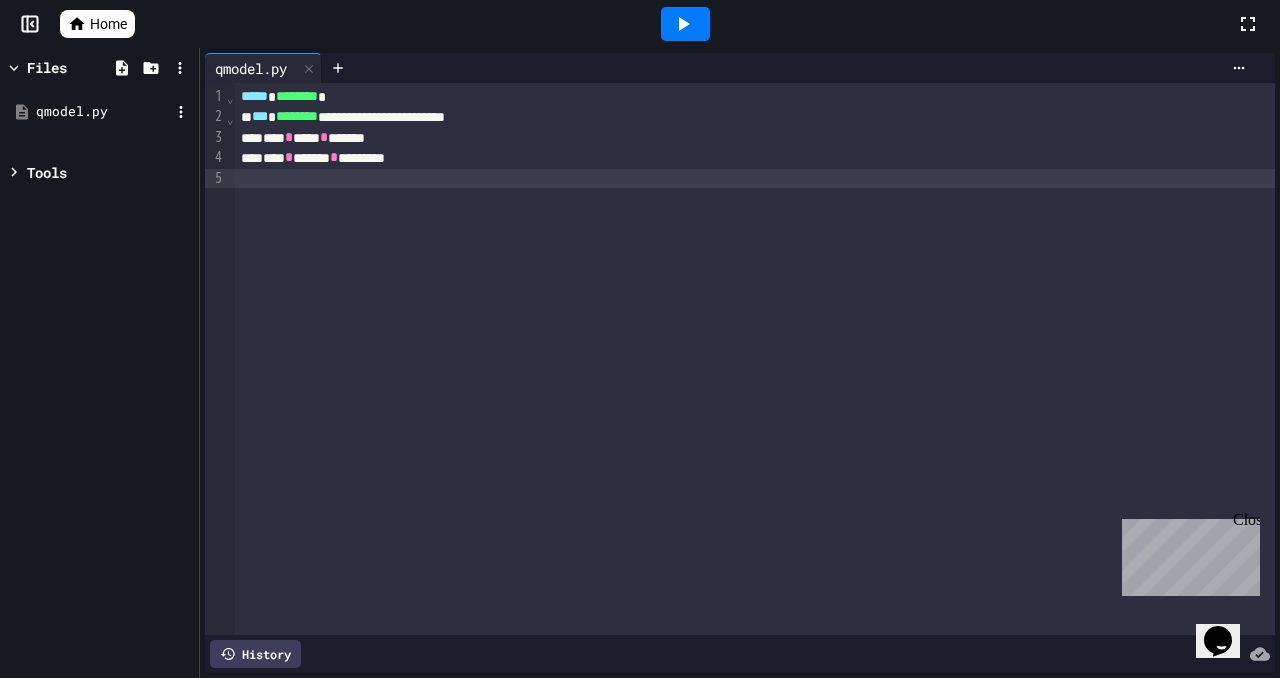 click on "qmodel.py" at bounding box center [103, 112] 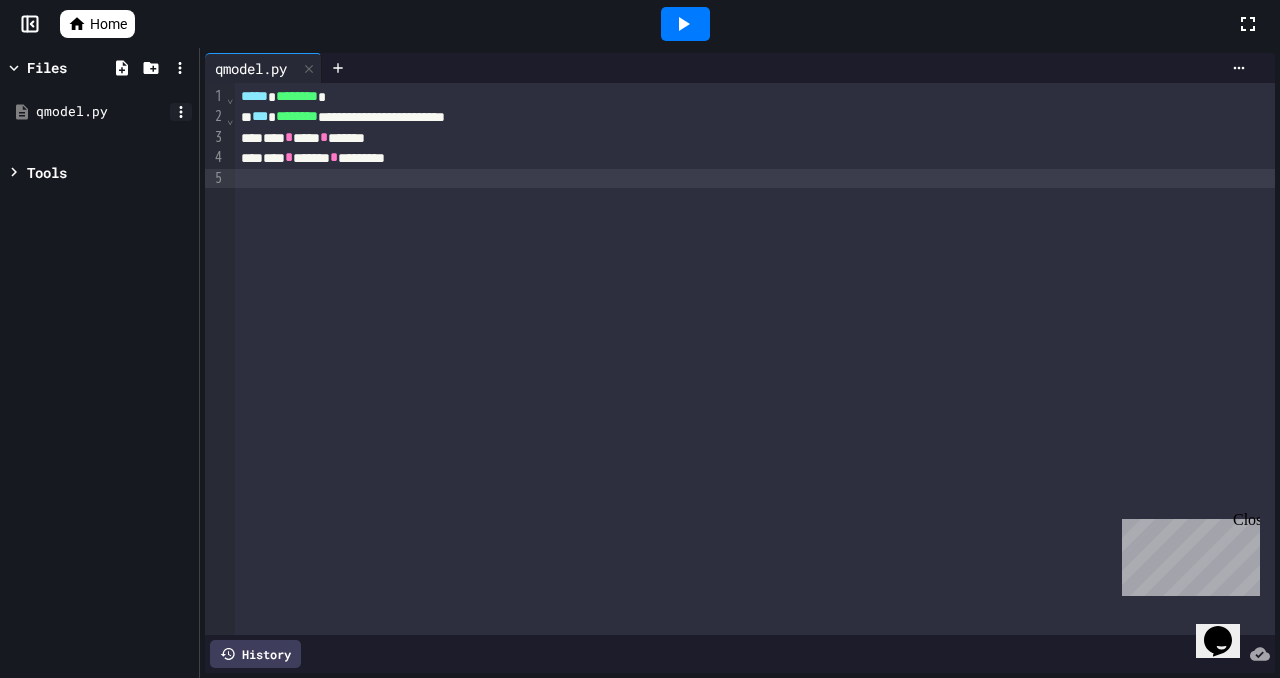 click 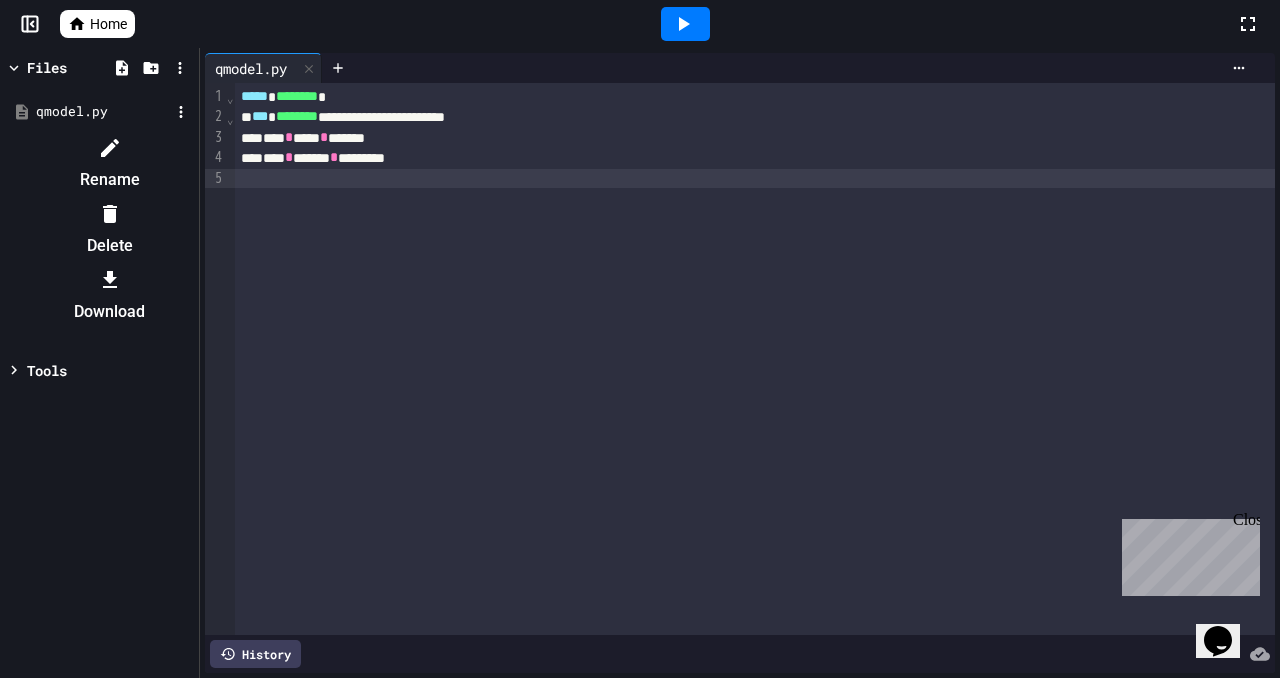click 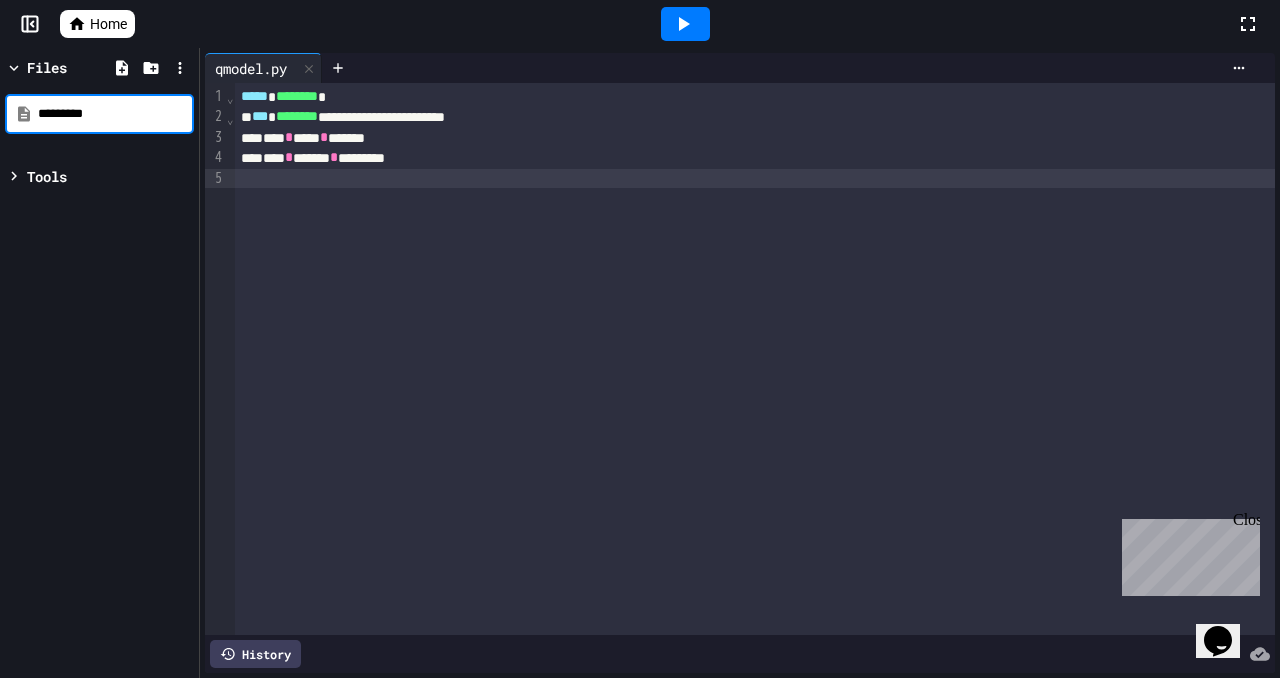 click on "*********" at bounding box center [114, 114] 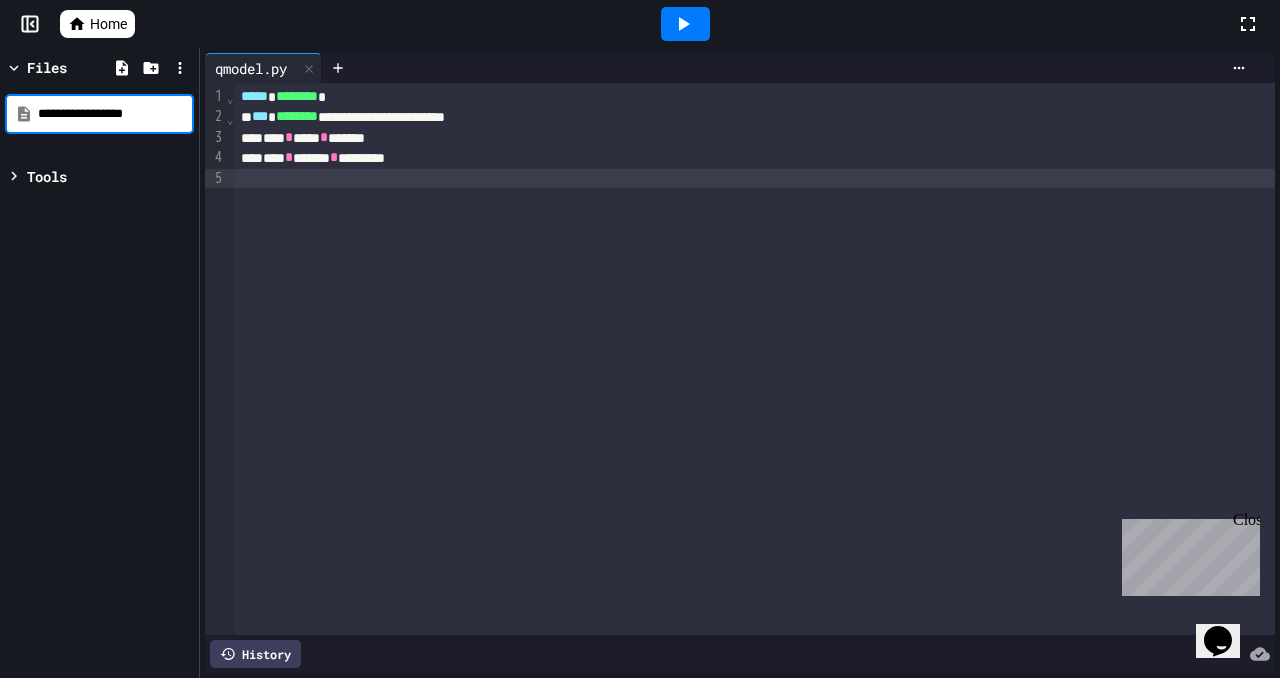 type on "**********" 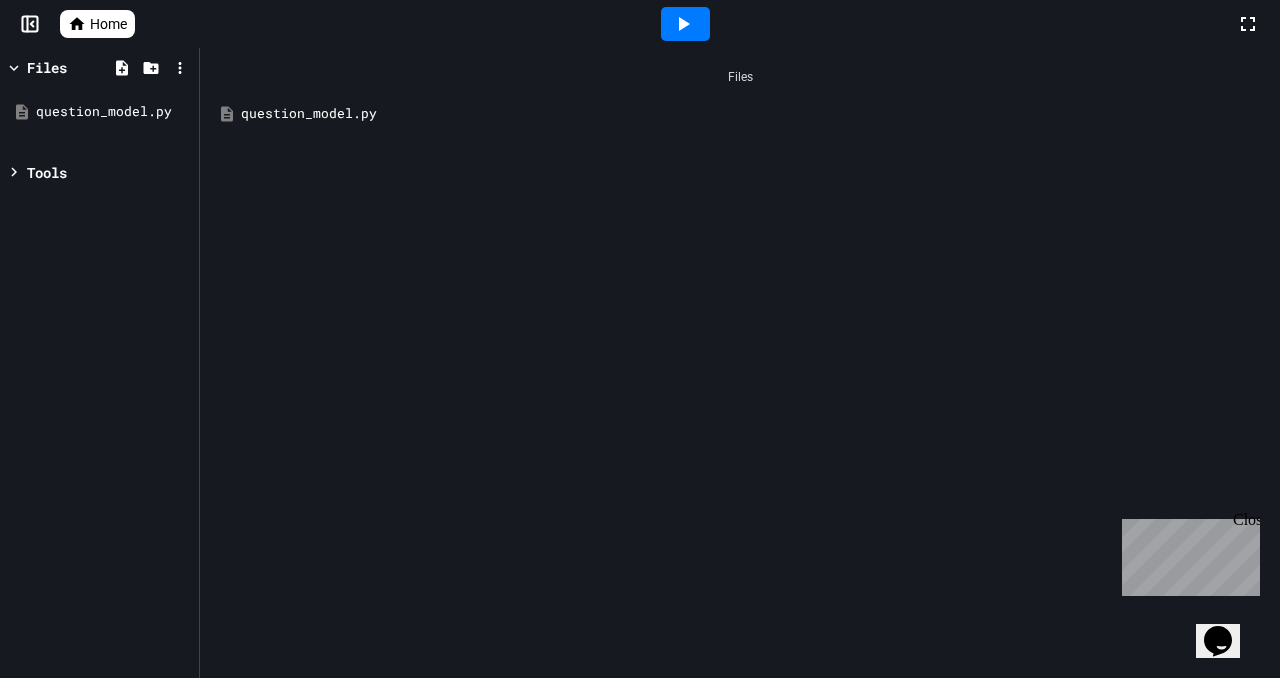 click 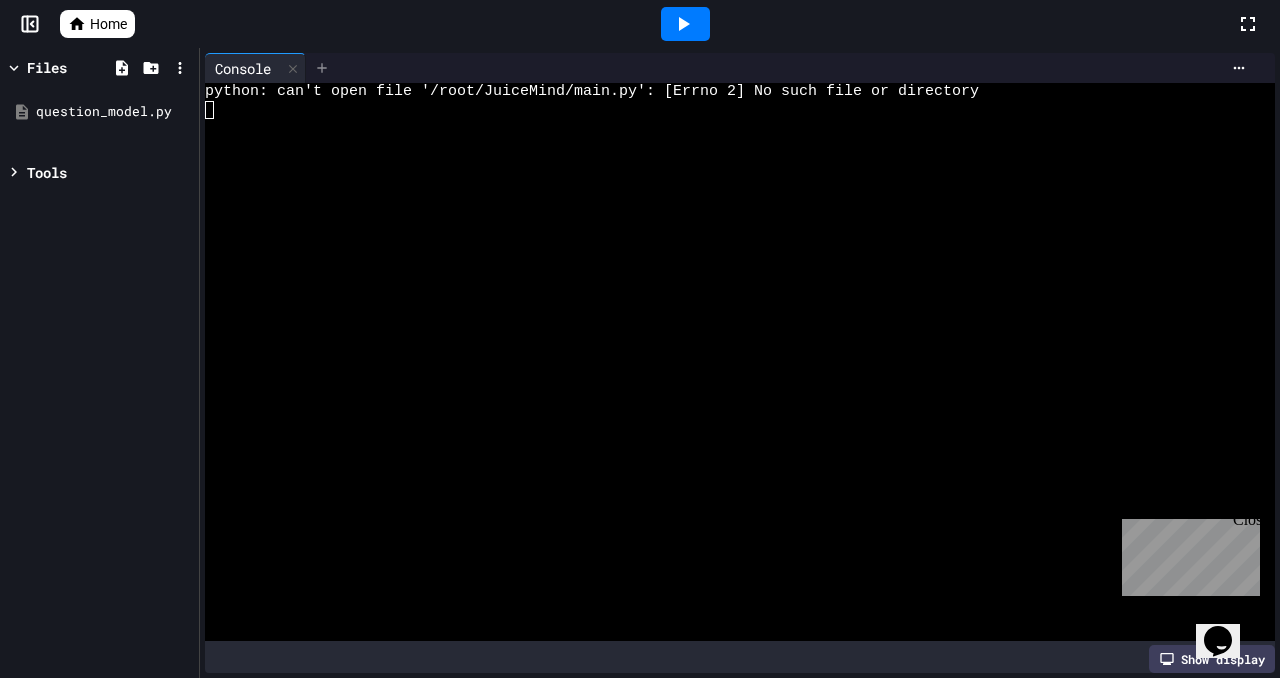 click 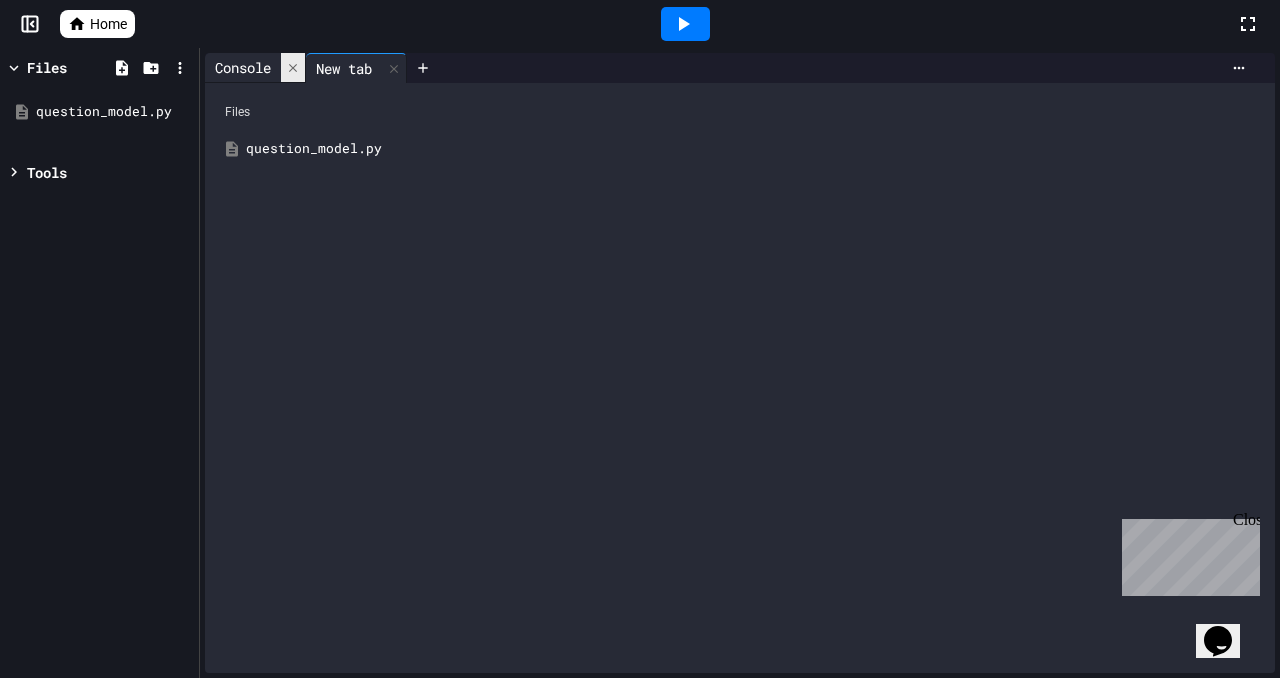 click 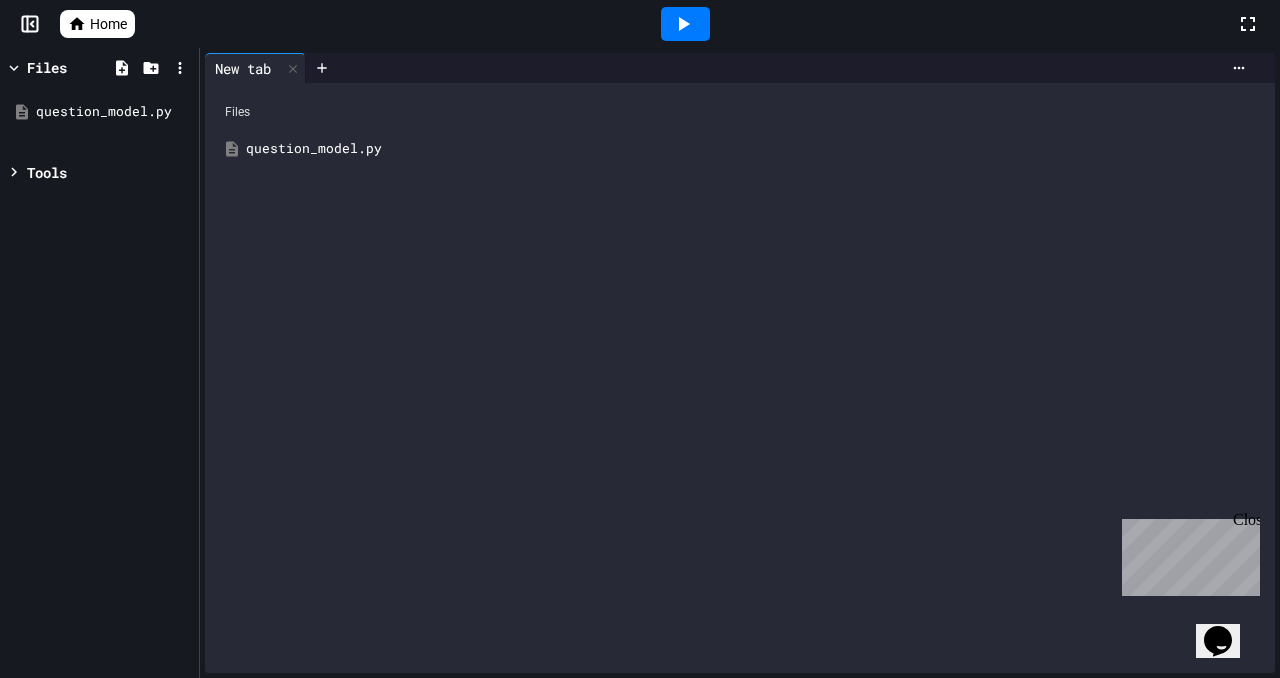 click on "question_model.py" at bounding box center (754, 149) 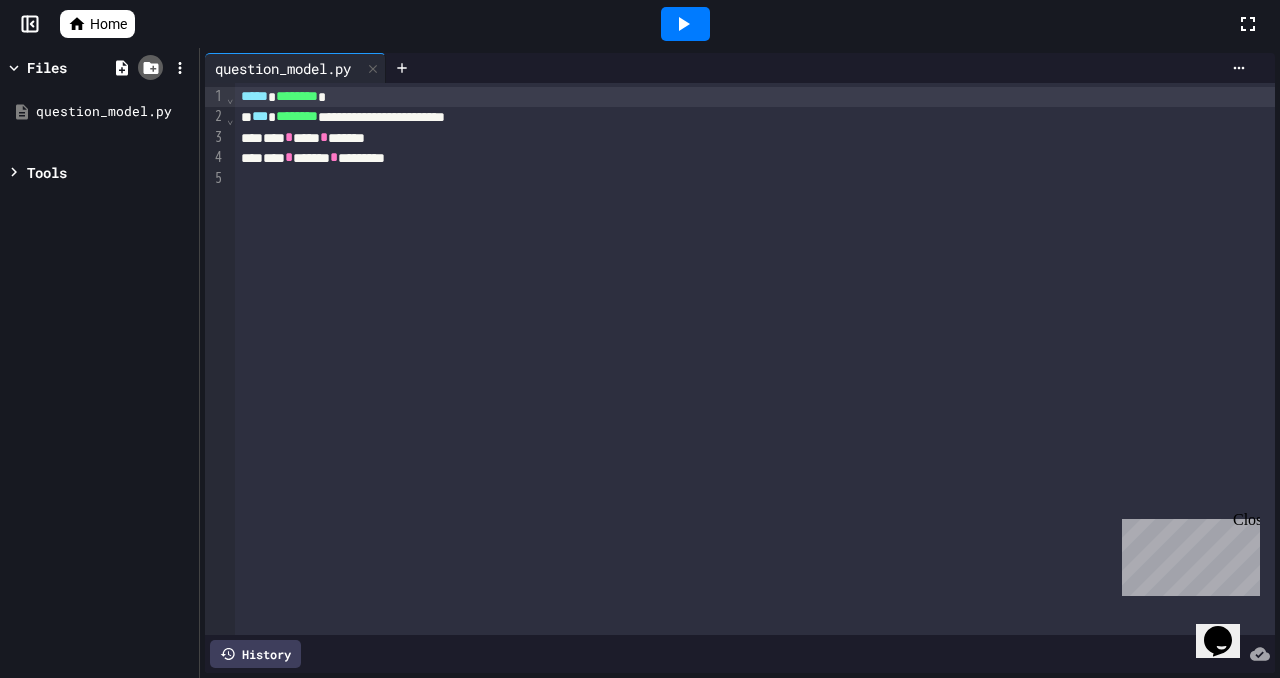 click 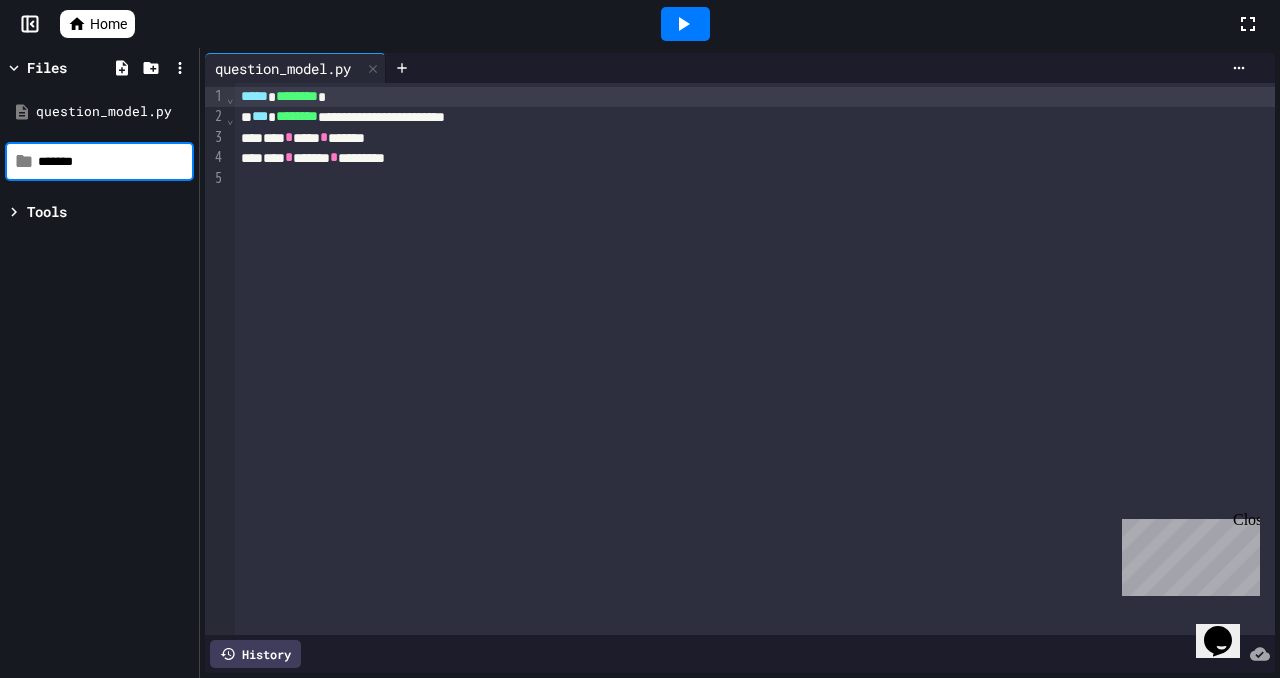 type on "*******" 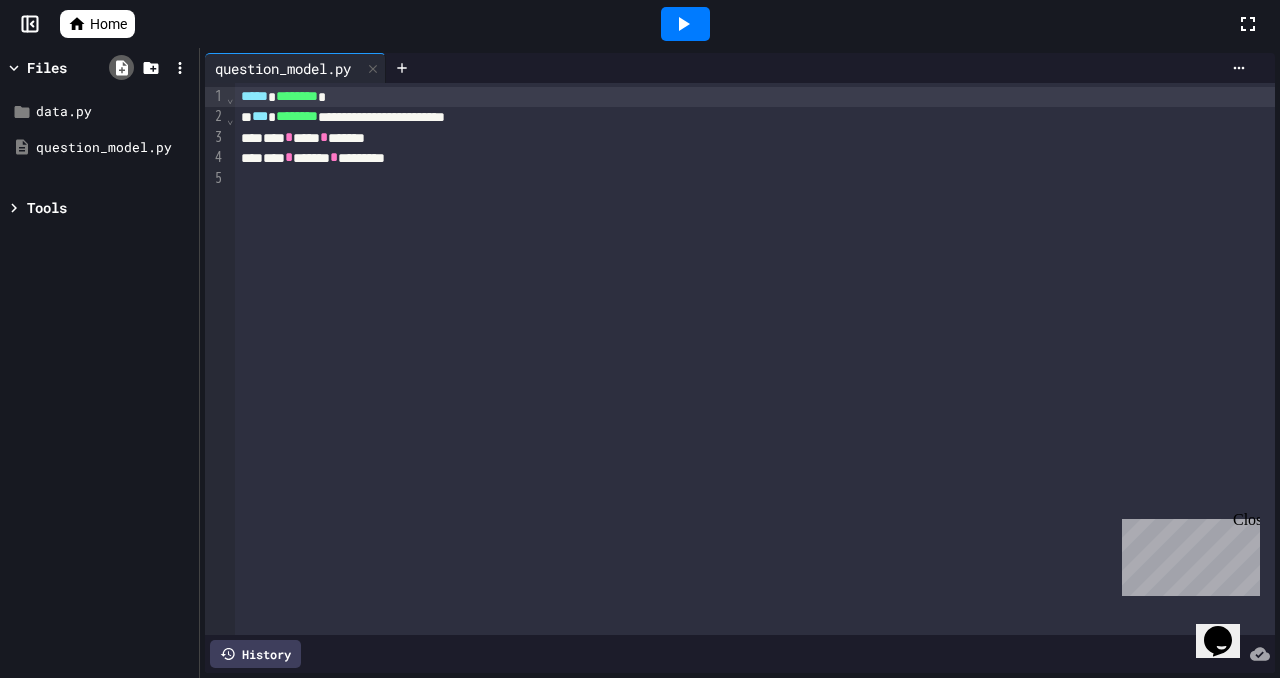 click 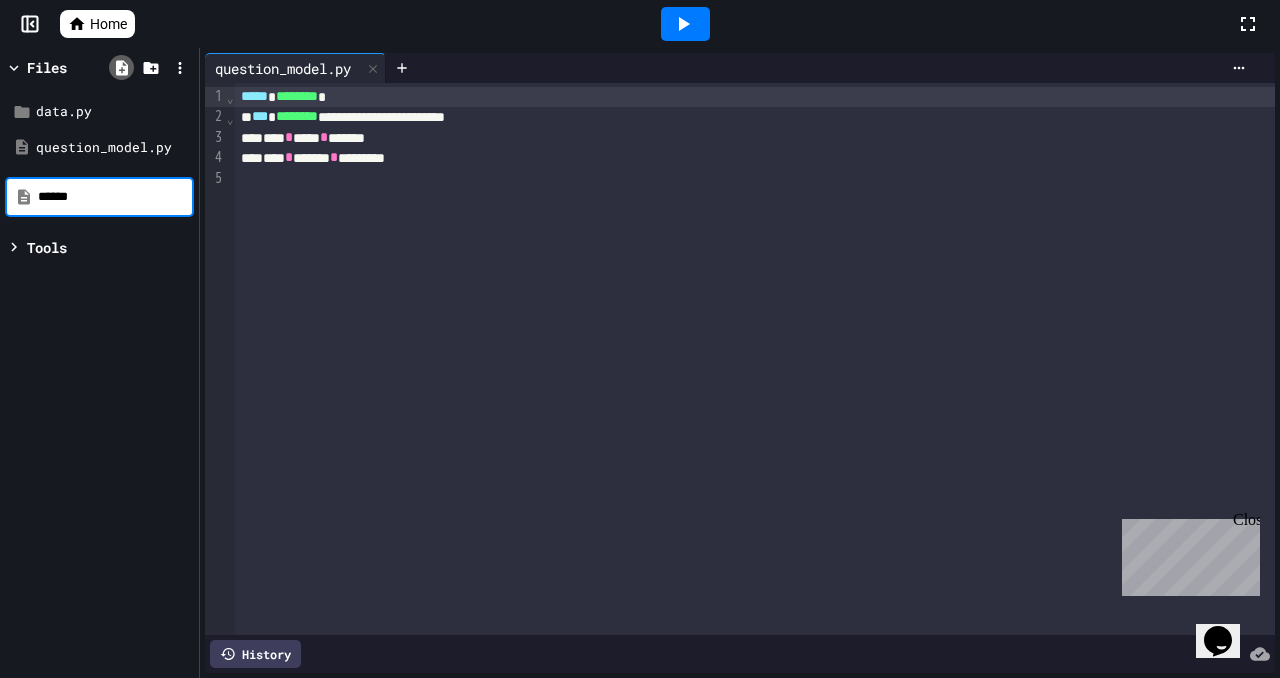 type on "*******" 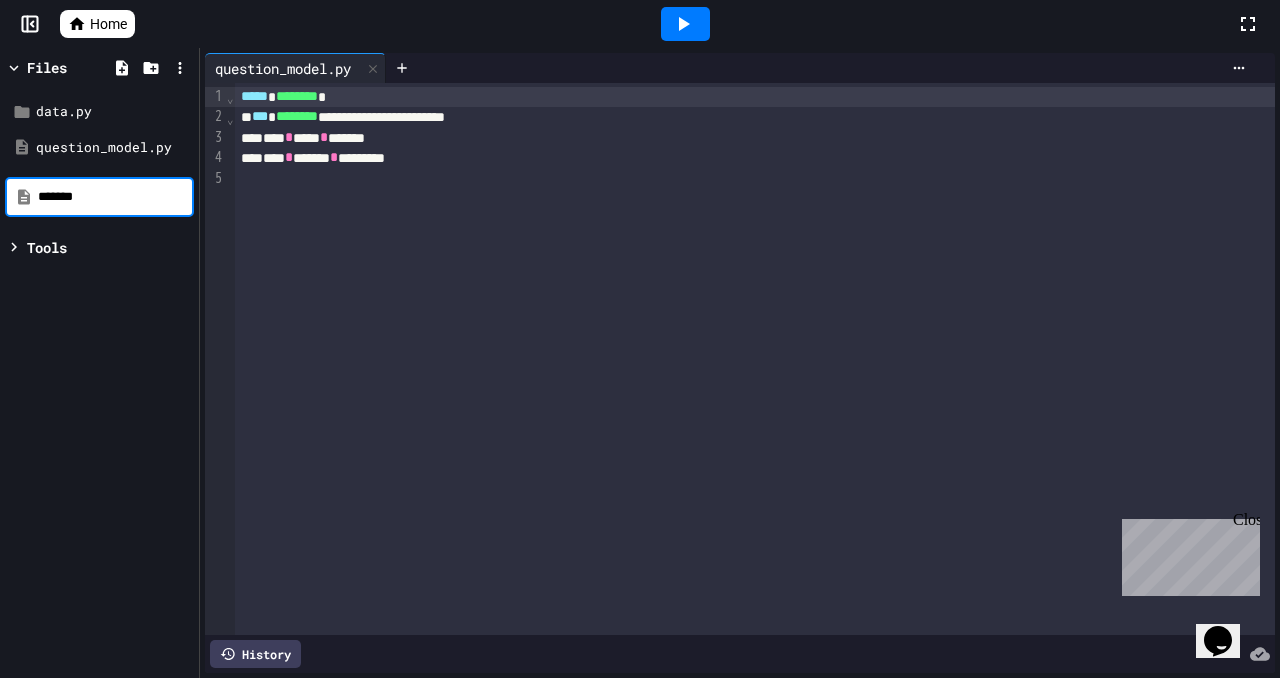 click on "**********" at bounding box center (755, 359) 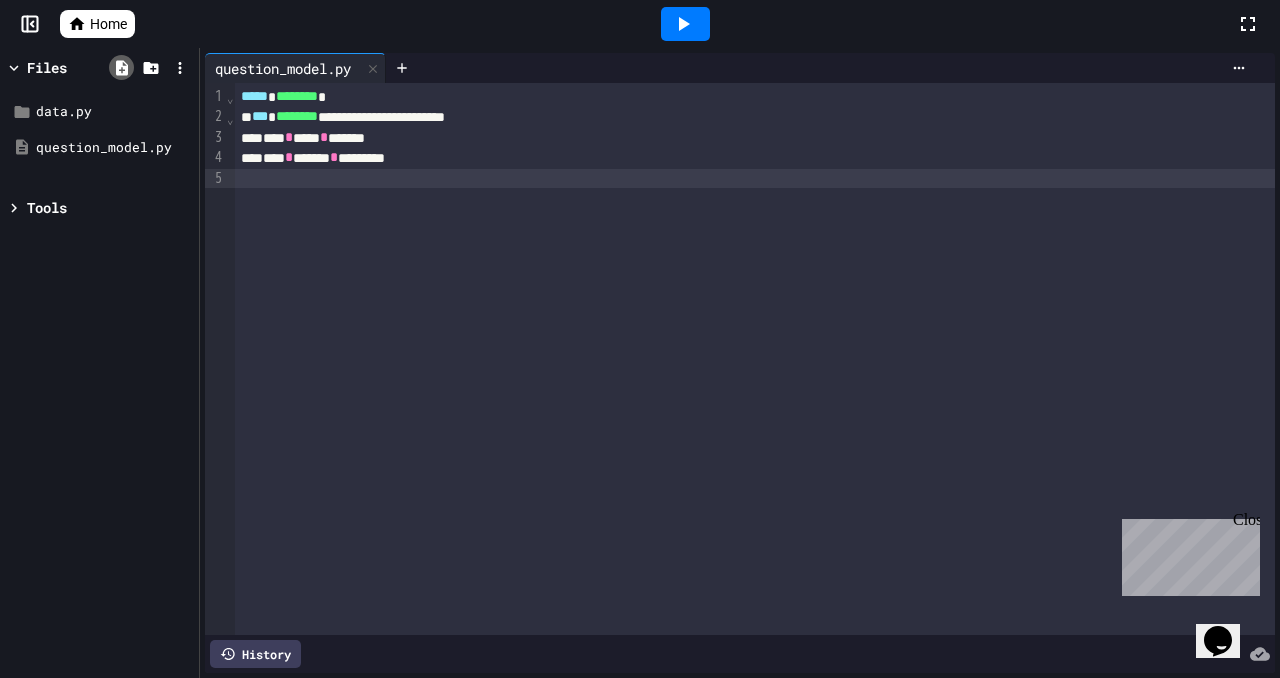 click 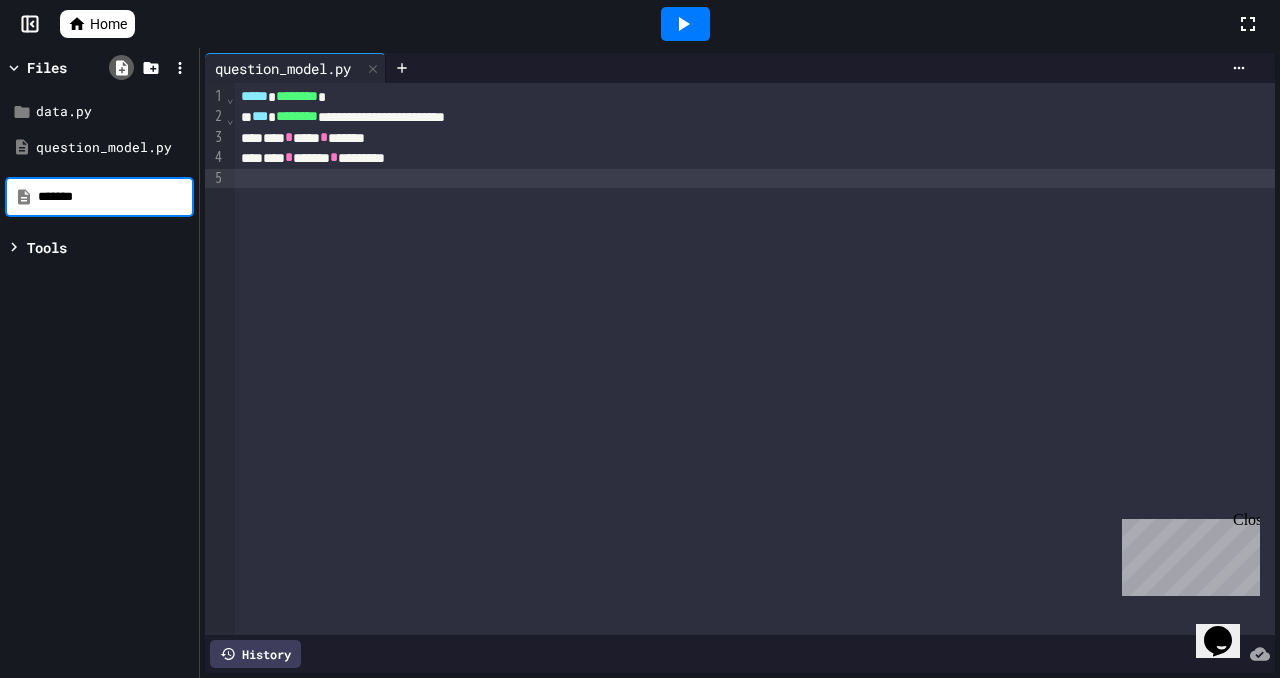 type on "*******" 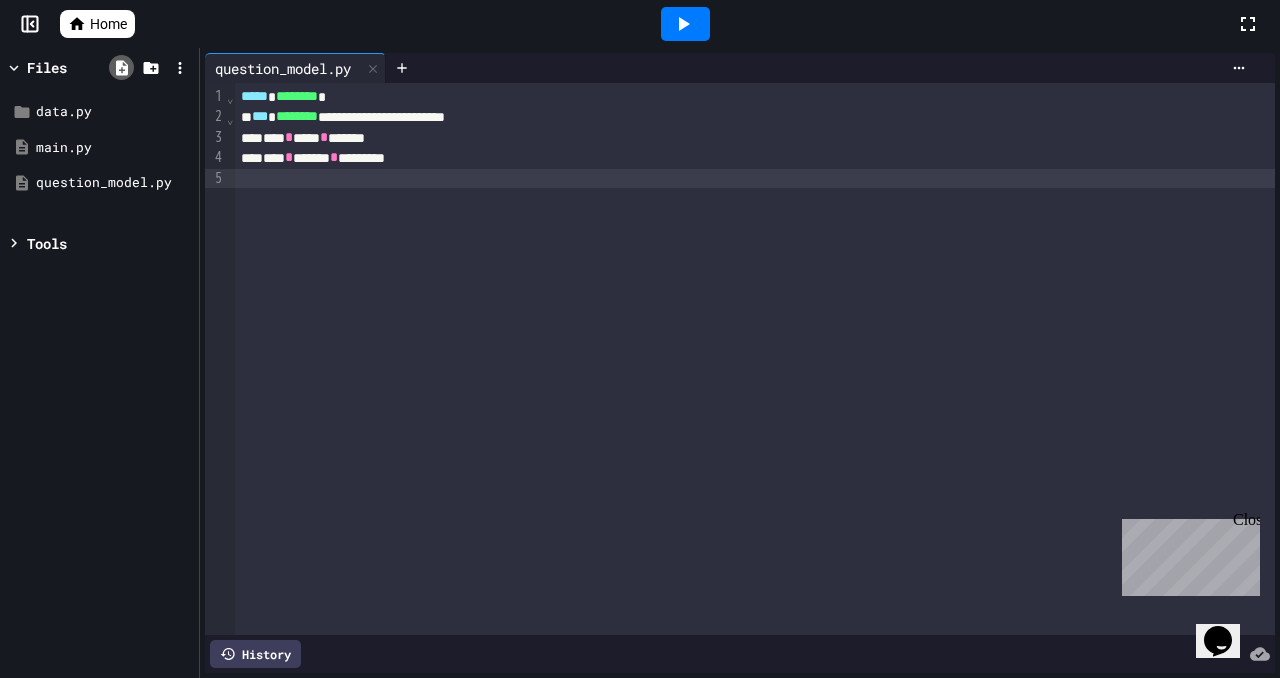 click 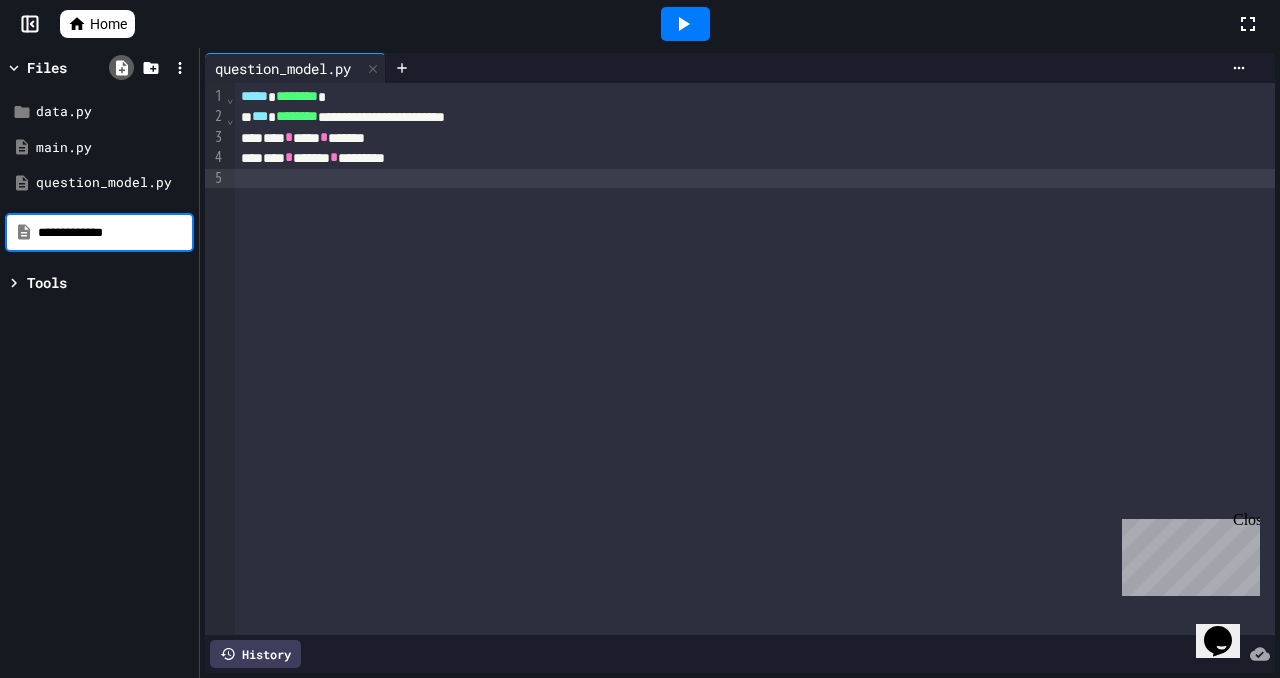 type on "**********" 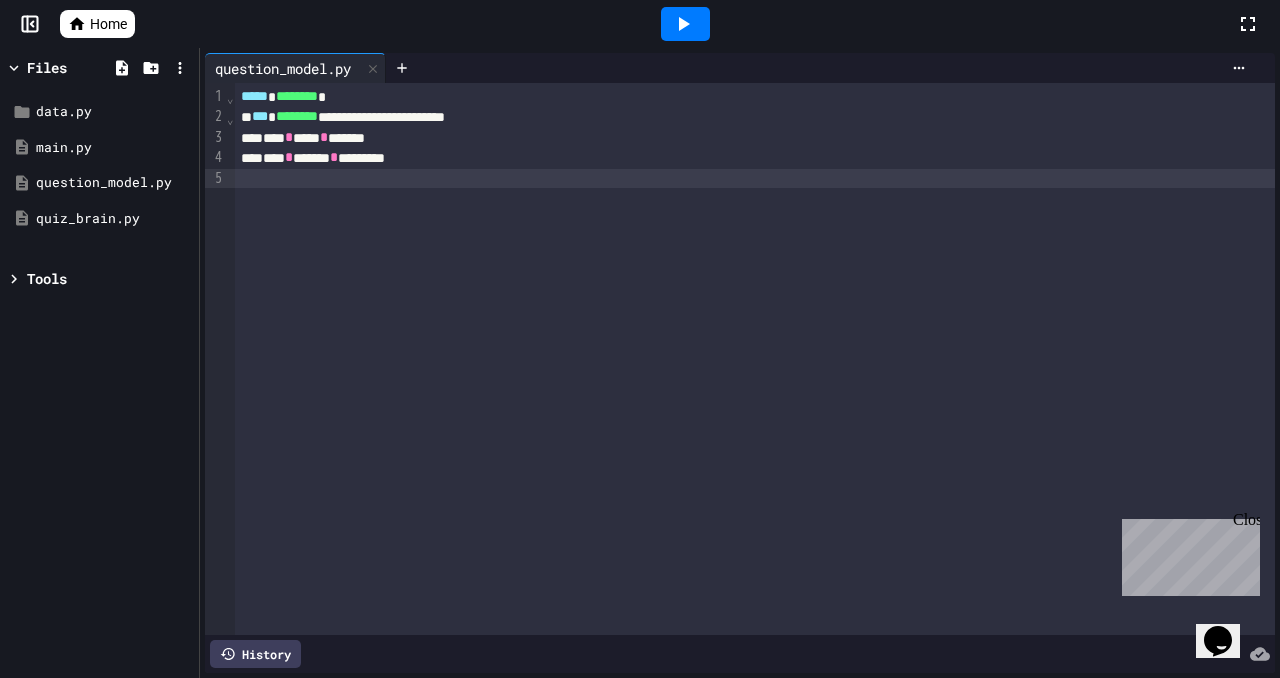 click on "**********" at bounding box center [755, 359] 